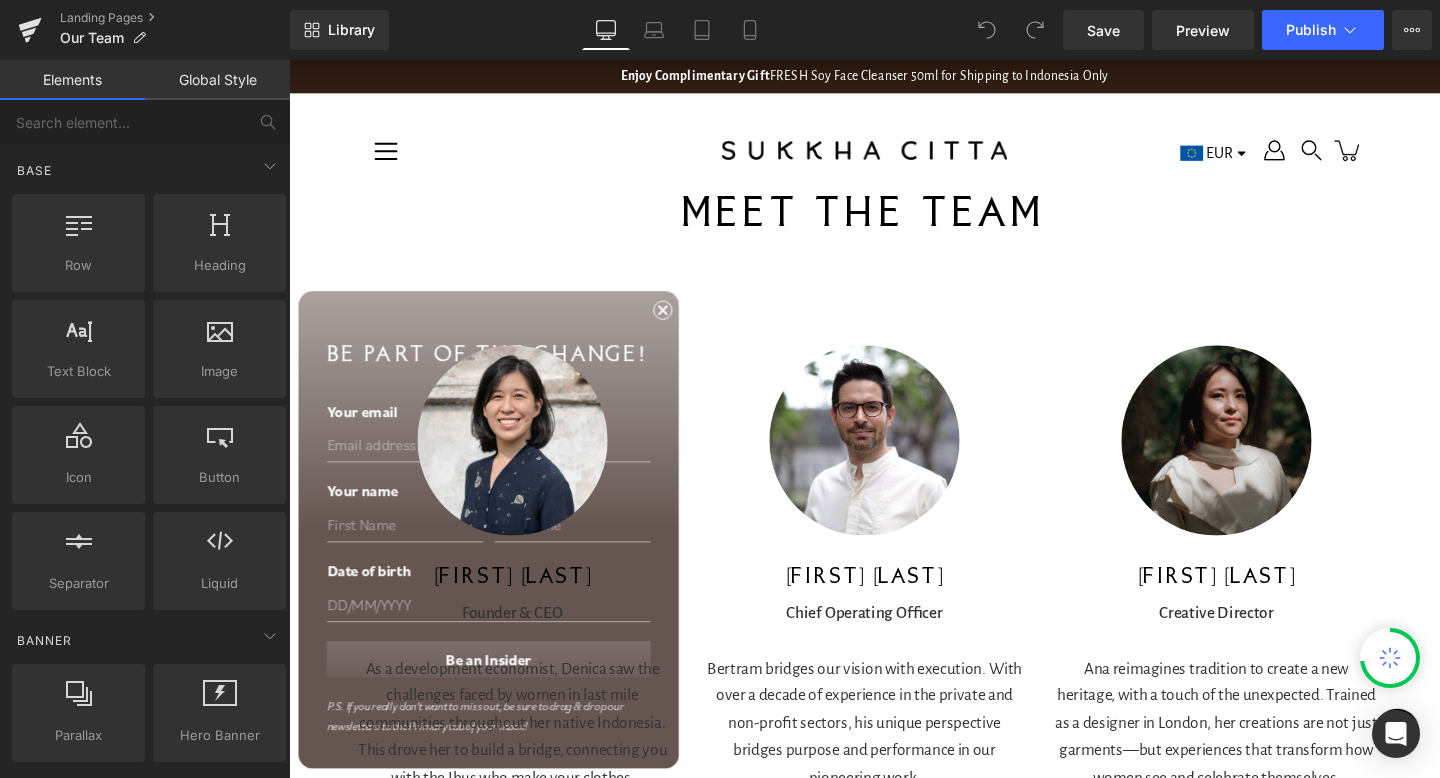 scroll, scrollTop: 0, scrollLeft: 0, axis: both 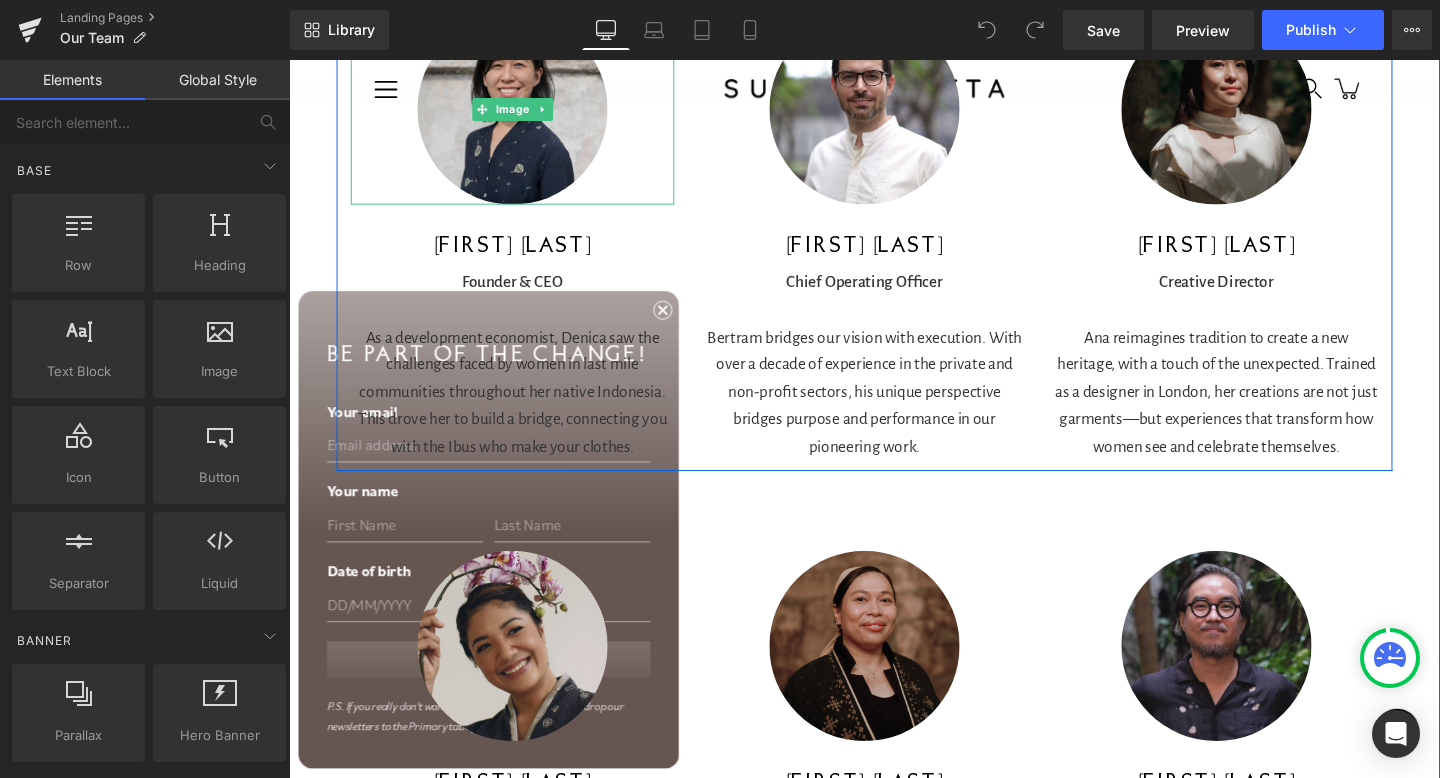 click at bounding box center (555, 112) 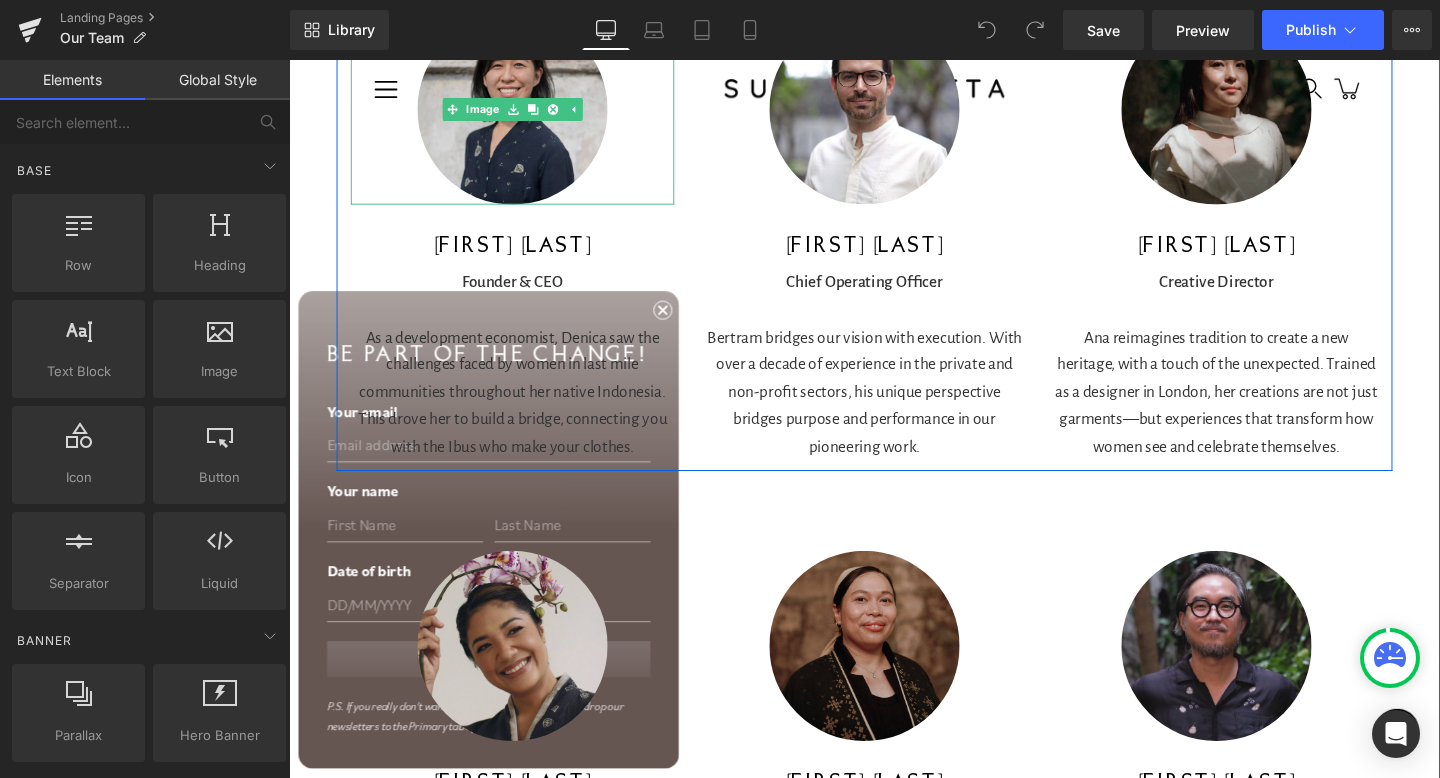 click at bounding box center [524, 112] 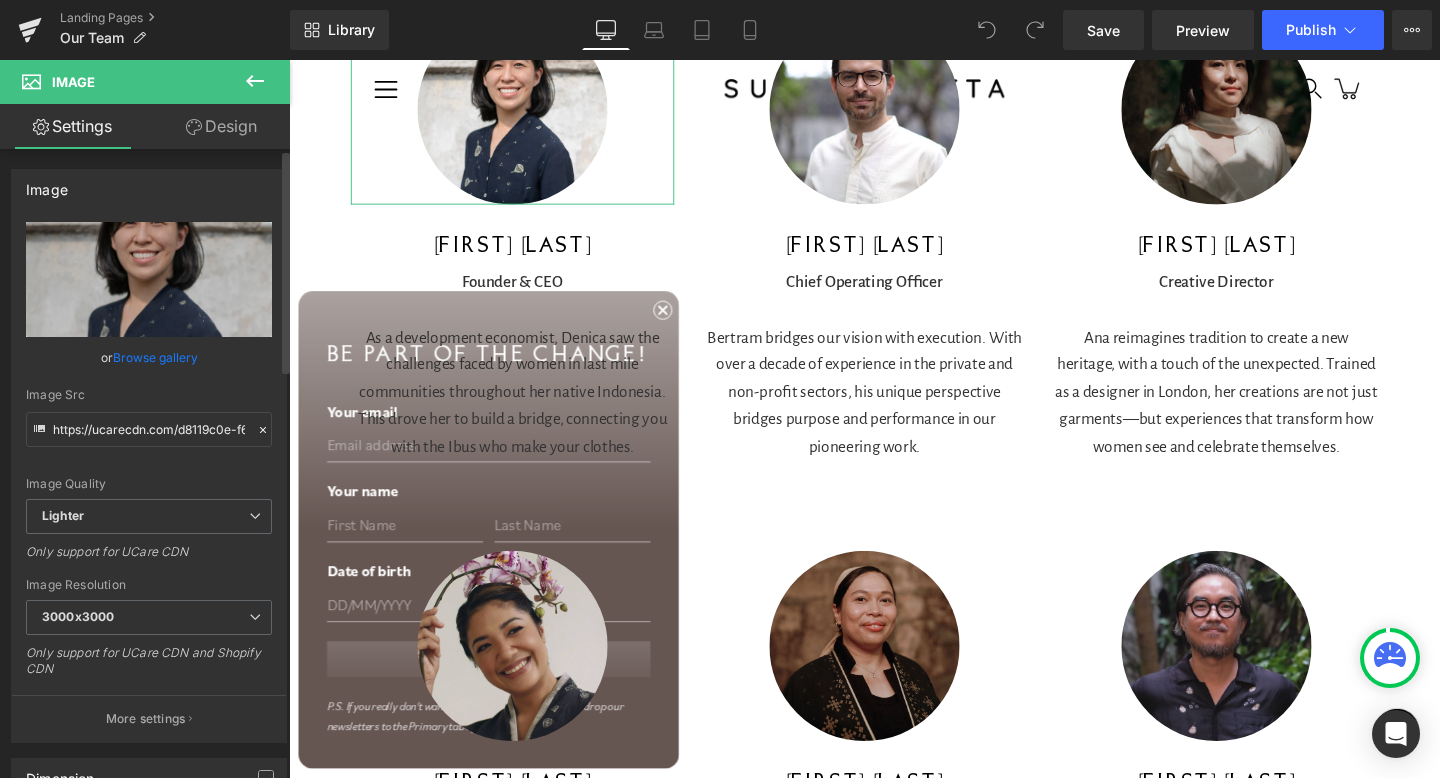 click on "Browse gallery" at bounding box center (155, 357) 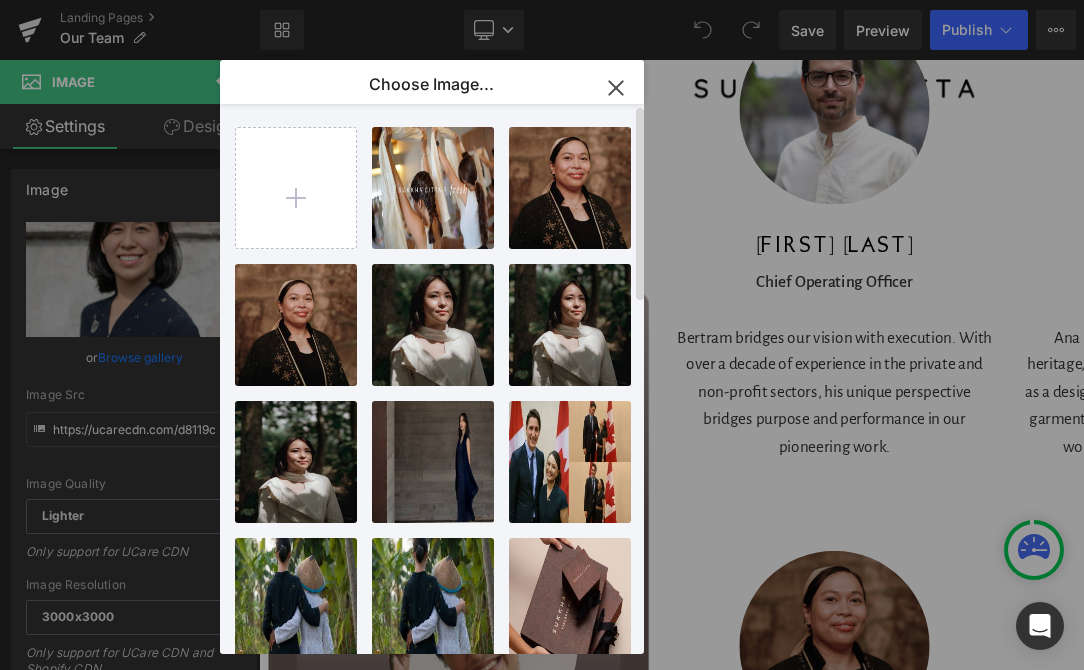 type on "C:\fakepath\Denica Bio 11.jpg" 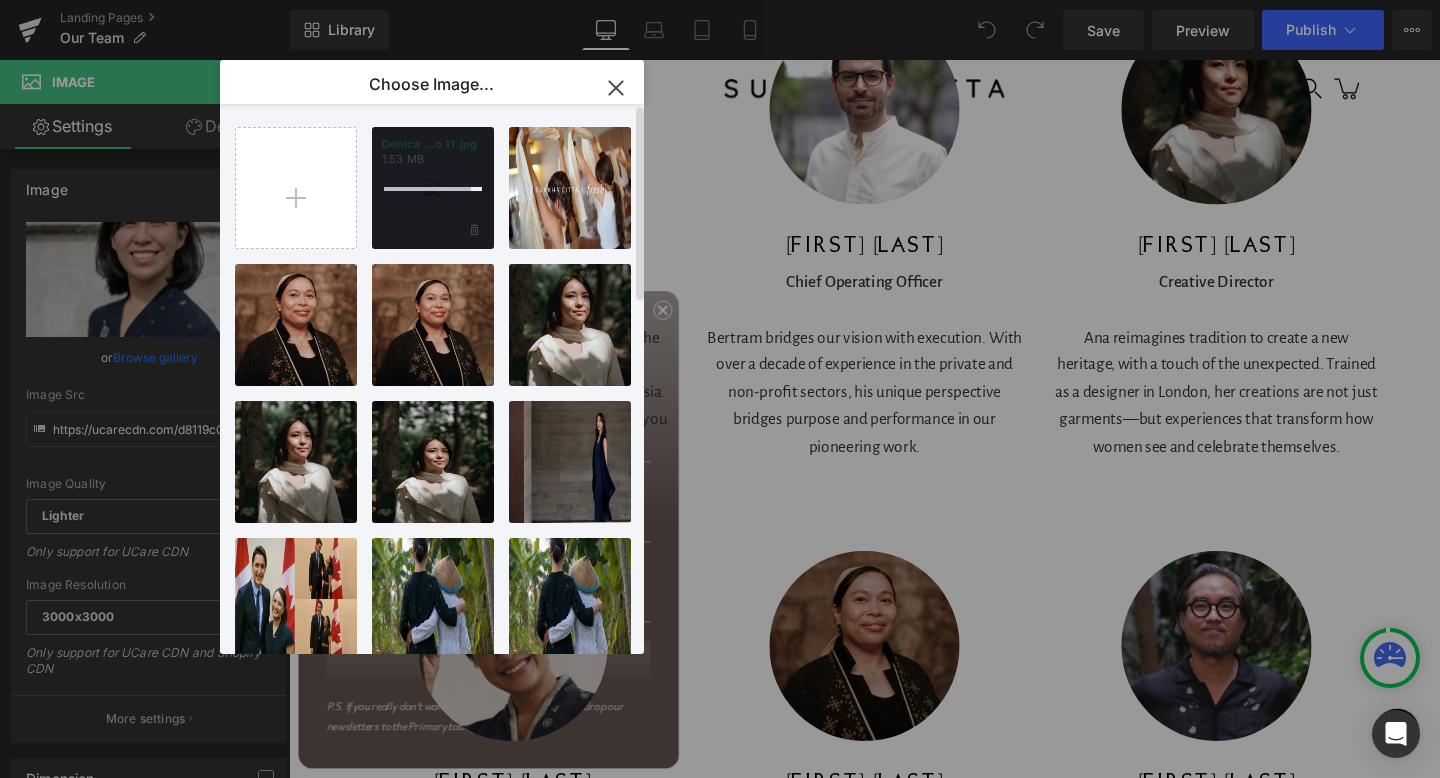 type 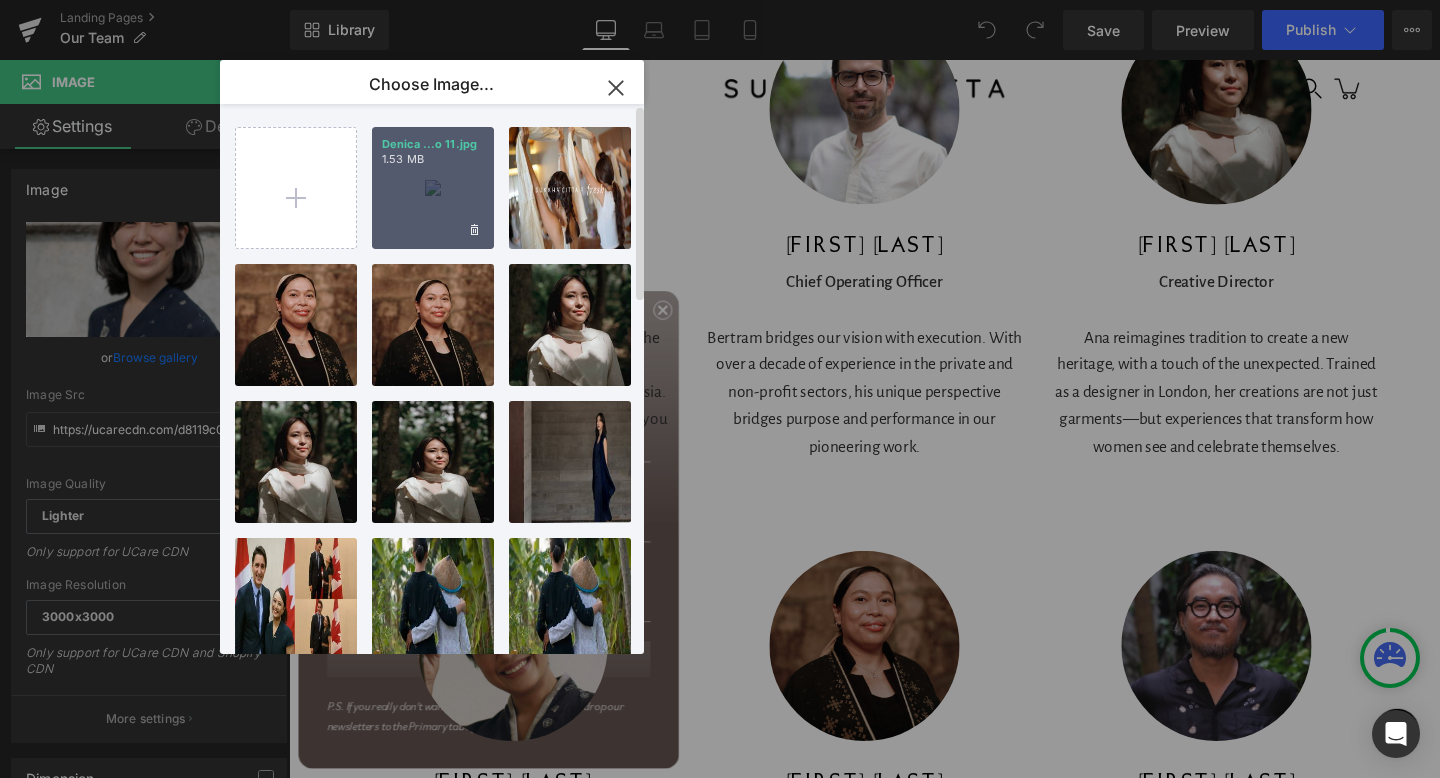 click on "Denica ...o 11.jpg 1.53 MB" at bounding box center (433, 188) 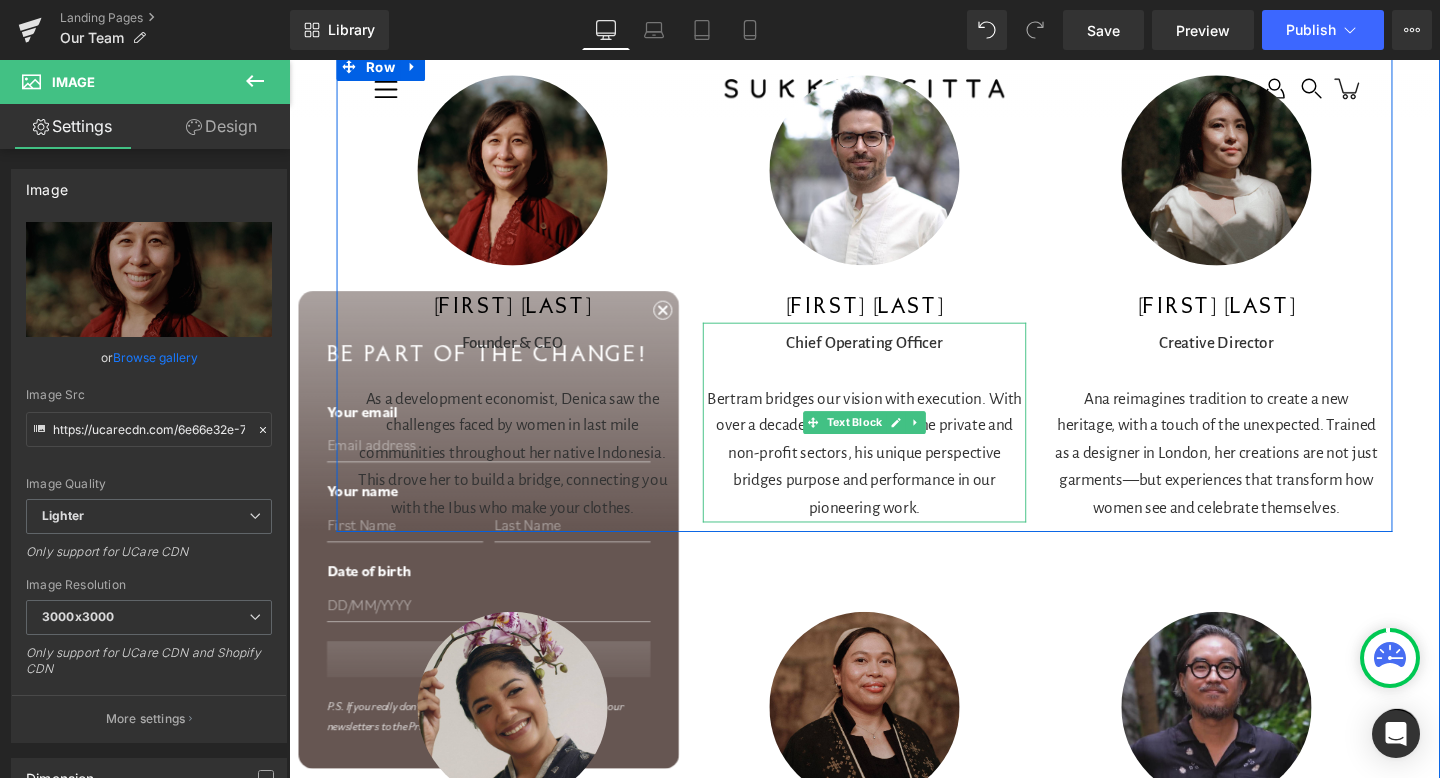 scroll, scrollTop: 283, scrollLeft: 0, axis: vertical 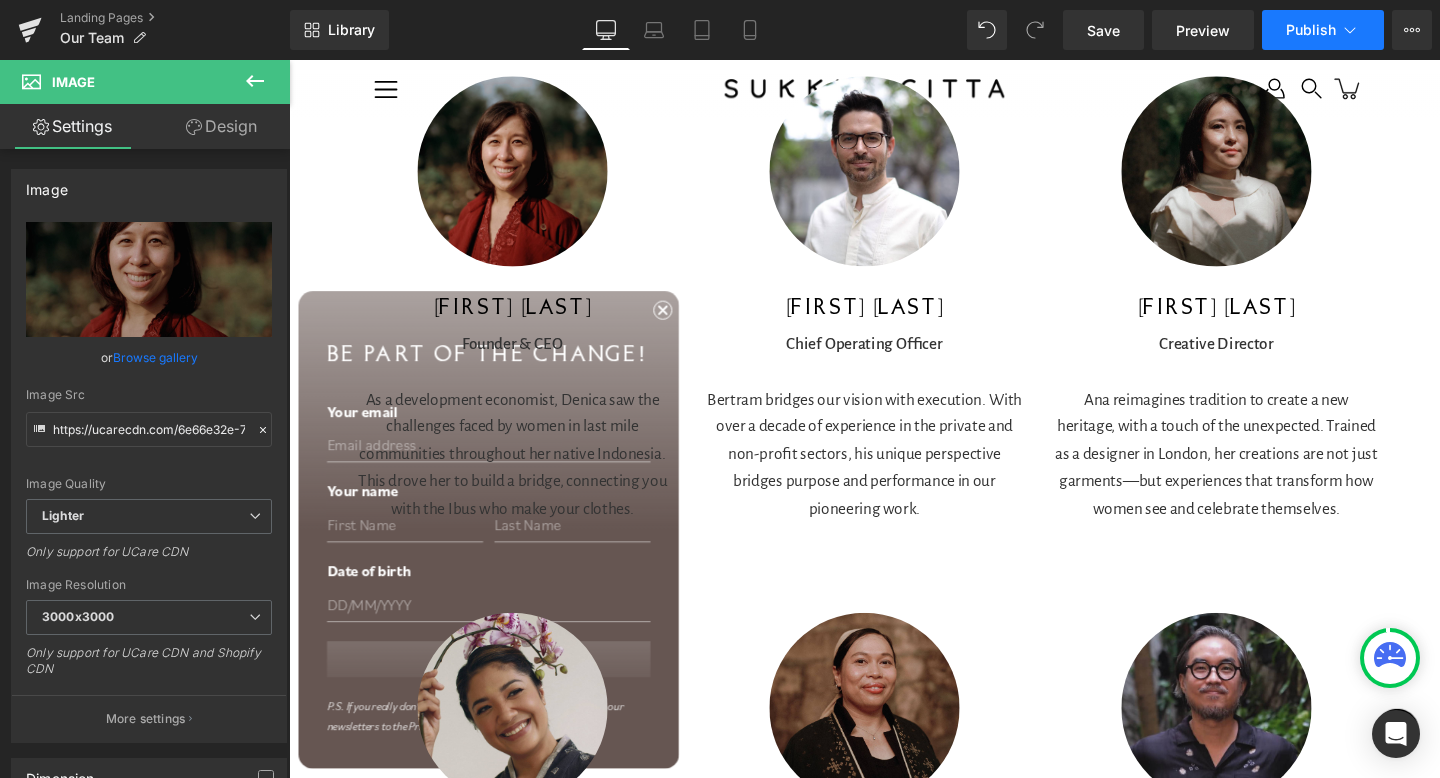 click on "Publish" at bounding box center [1311, 30] 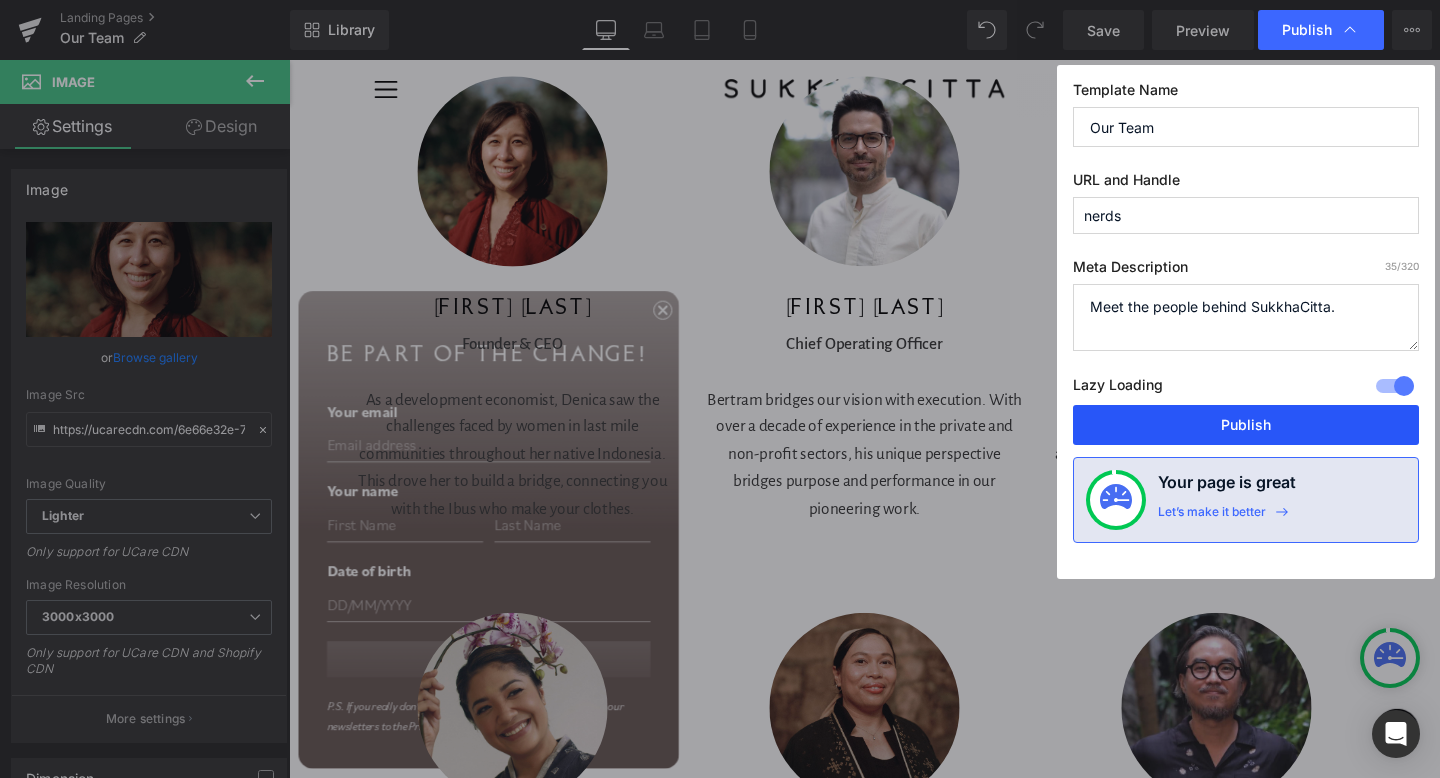 click on "Publish" at bounding box center [1246, 425] 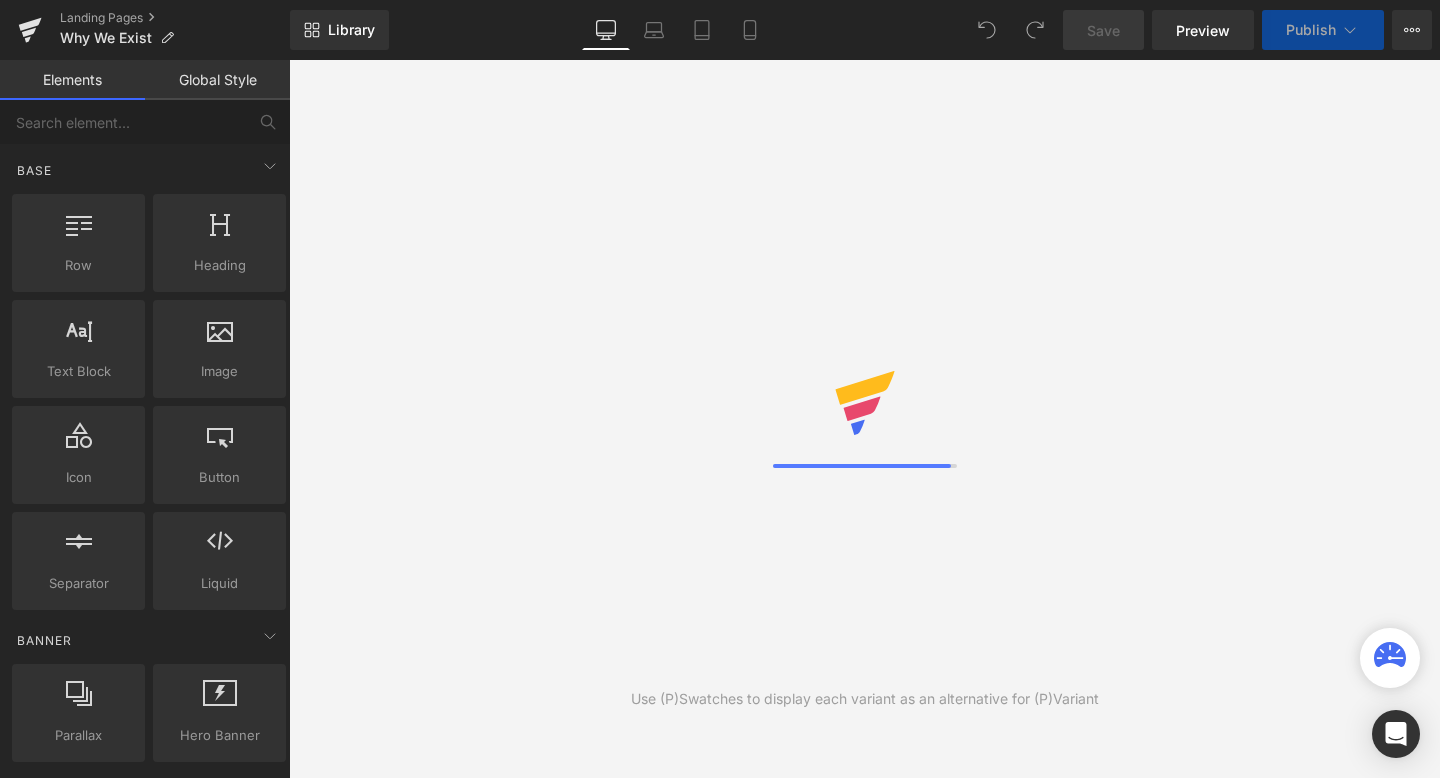 scroll, scrollTop: 0, scrollLeft: 0, axis: both 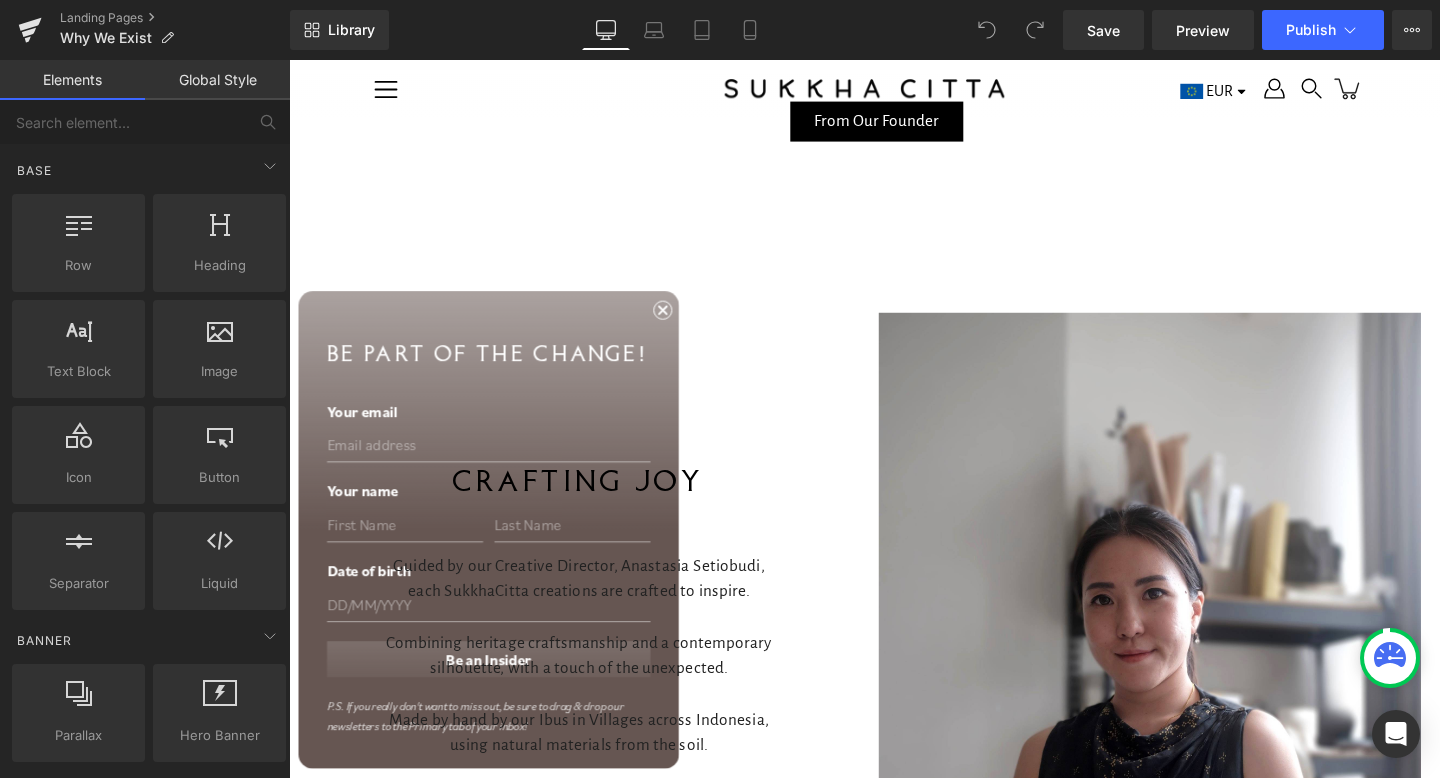 click on "SukkhaCitta started with a simple mission: to Reconnect. Heading         We've lost touch. With where things came from. And the impact our choices have on the Planet. We're here to change that.  Working directly with mothers in Villages, not factories, going mud deep  to stitch positive impact into what you wear. Together, we create beauty. A different kind of beauty, where every choice changes the world for the better. Text Block         From Our Founder Button         Row" at bounding box center [894, -23] 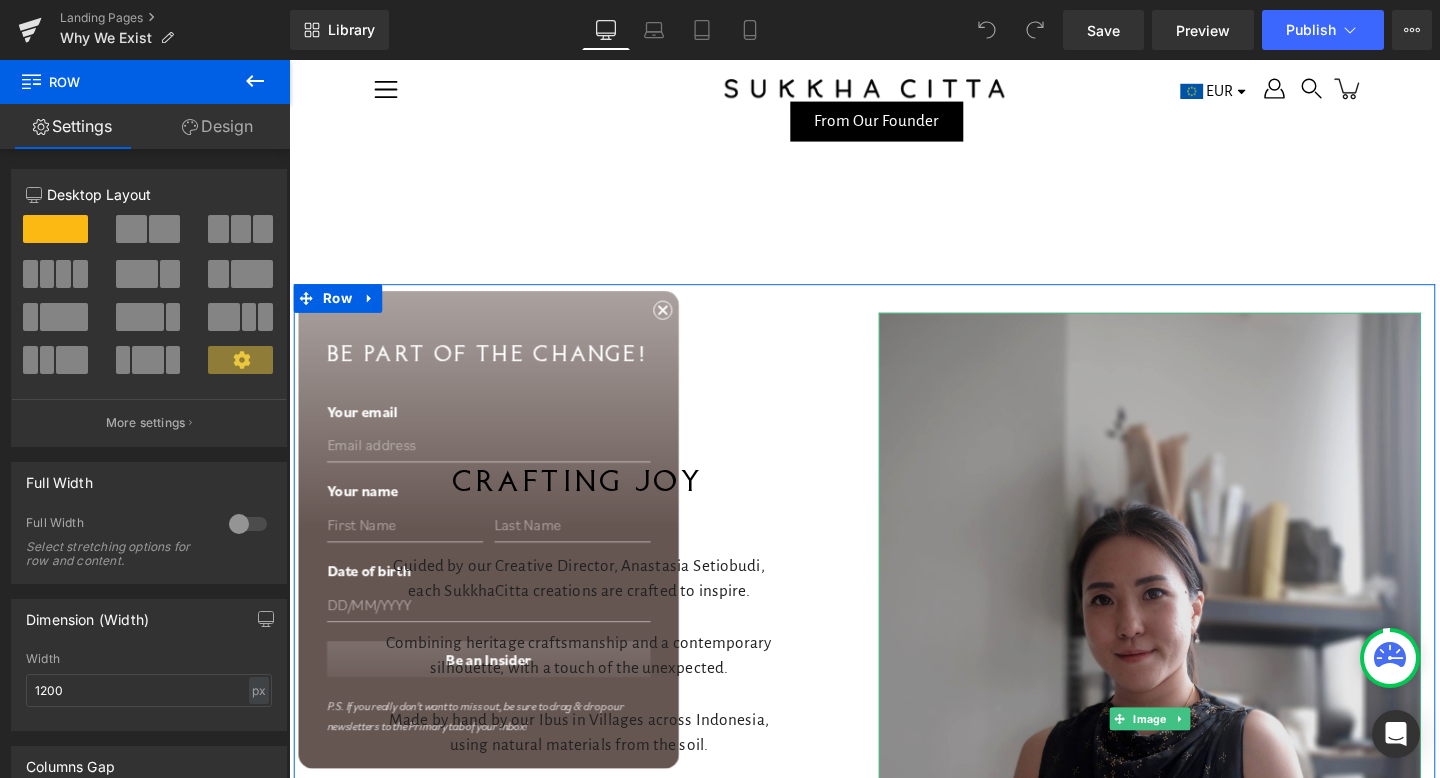 click at bounding box center [1194, 753] 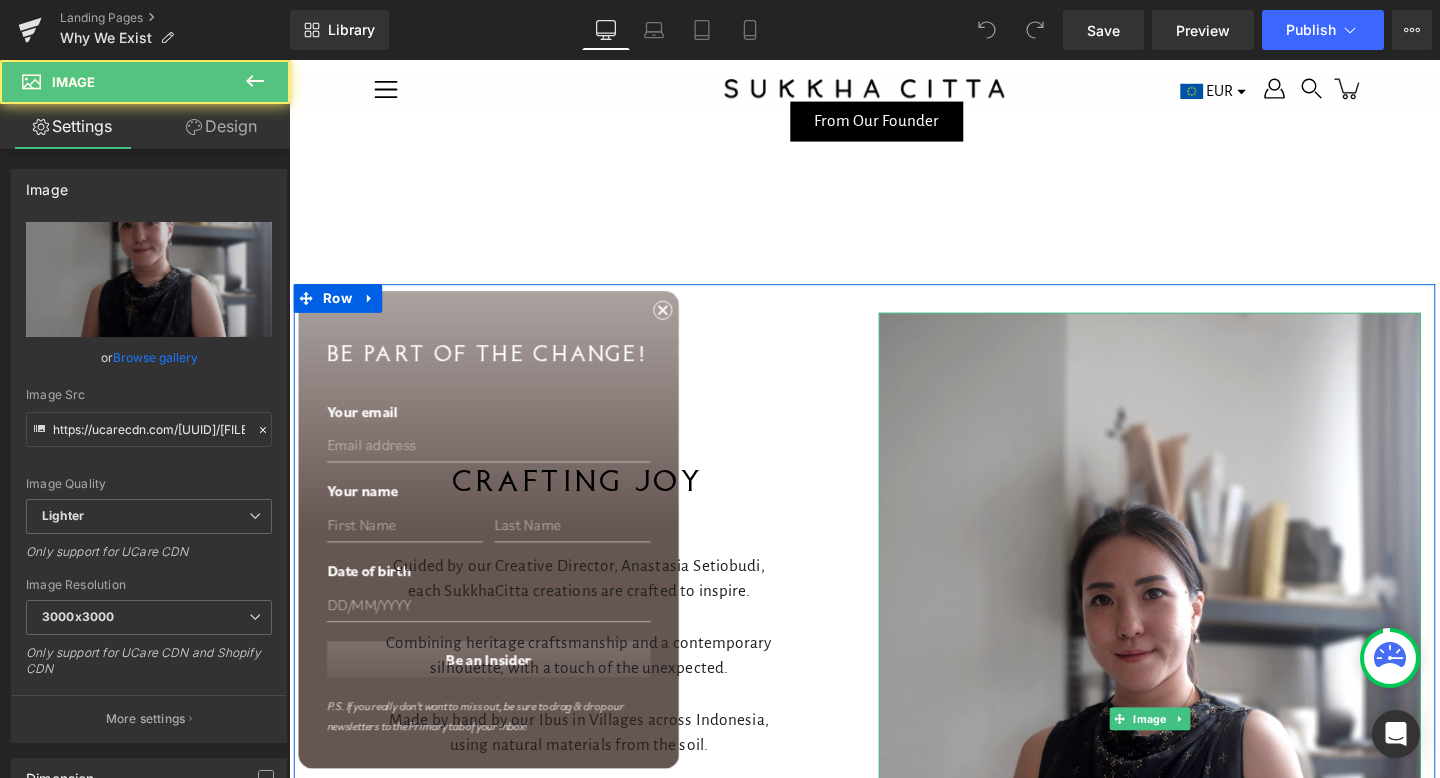 scroll, scrollTop: 11100, scrollLeft: 0, axis: vertical 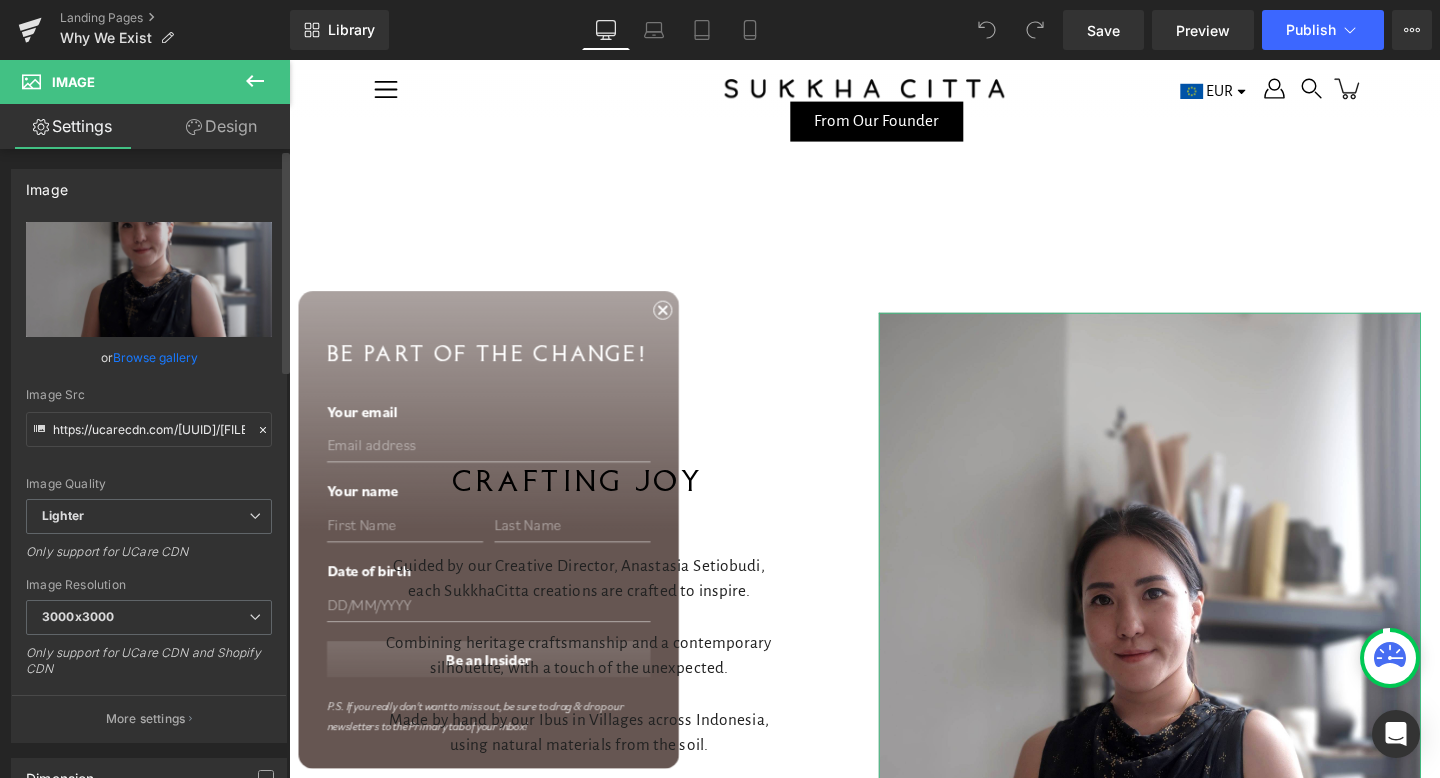 click on "Browse gallery" at bounding box center [155, 357] 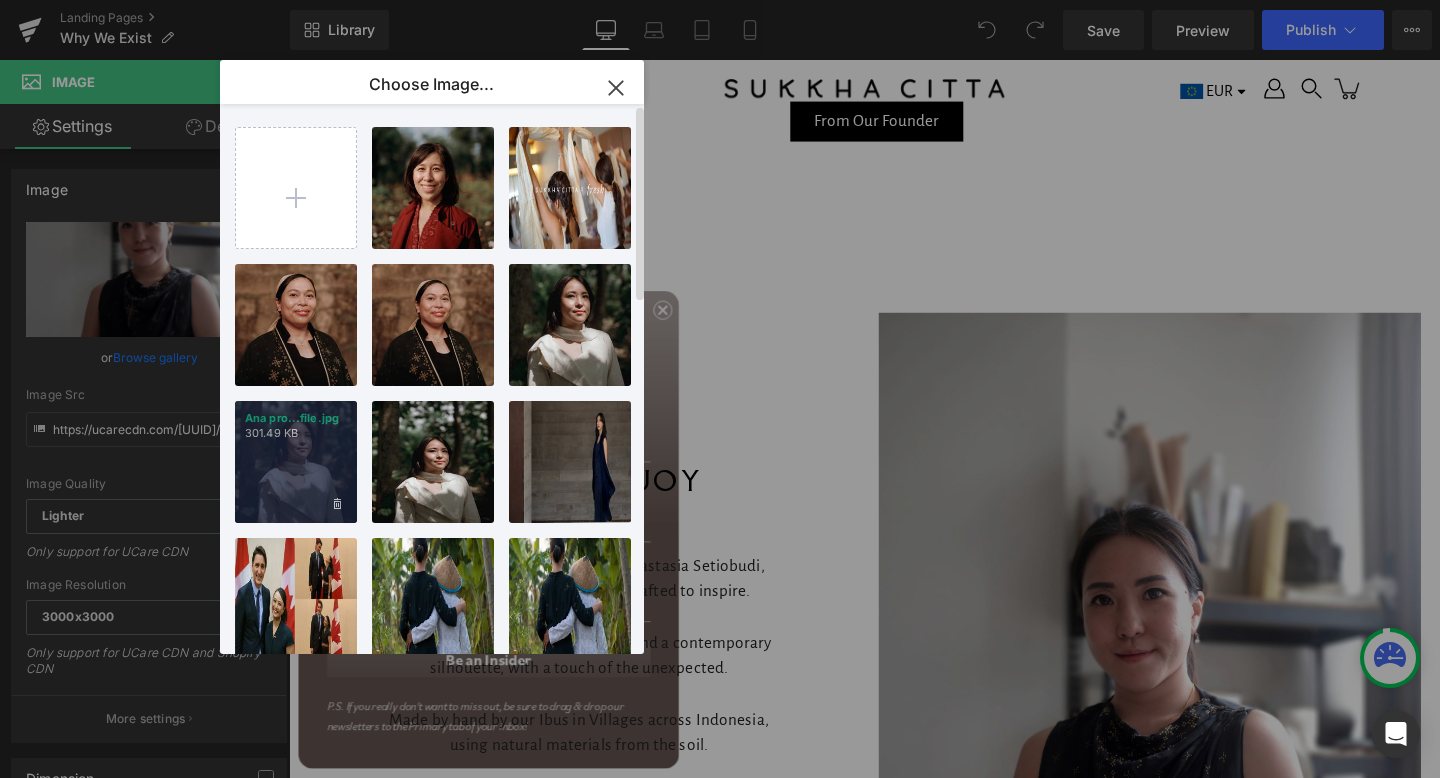click on "Ana pro...file.jpg 301.49 KB" at bounding box center (296, 462) 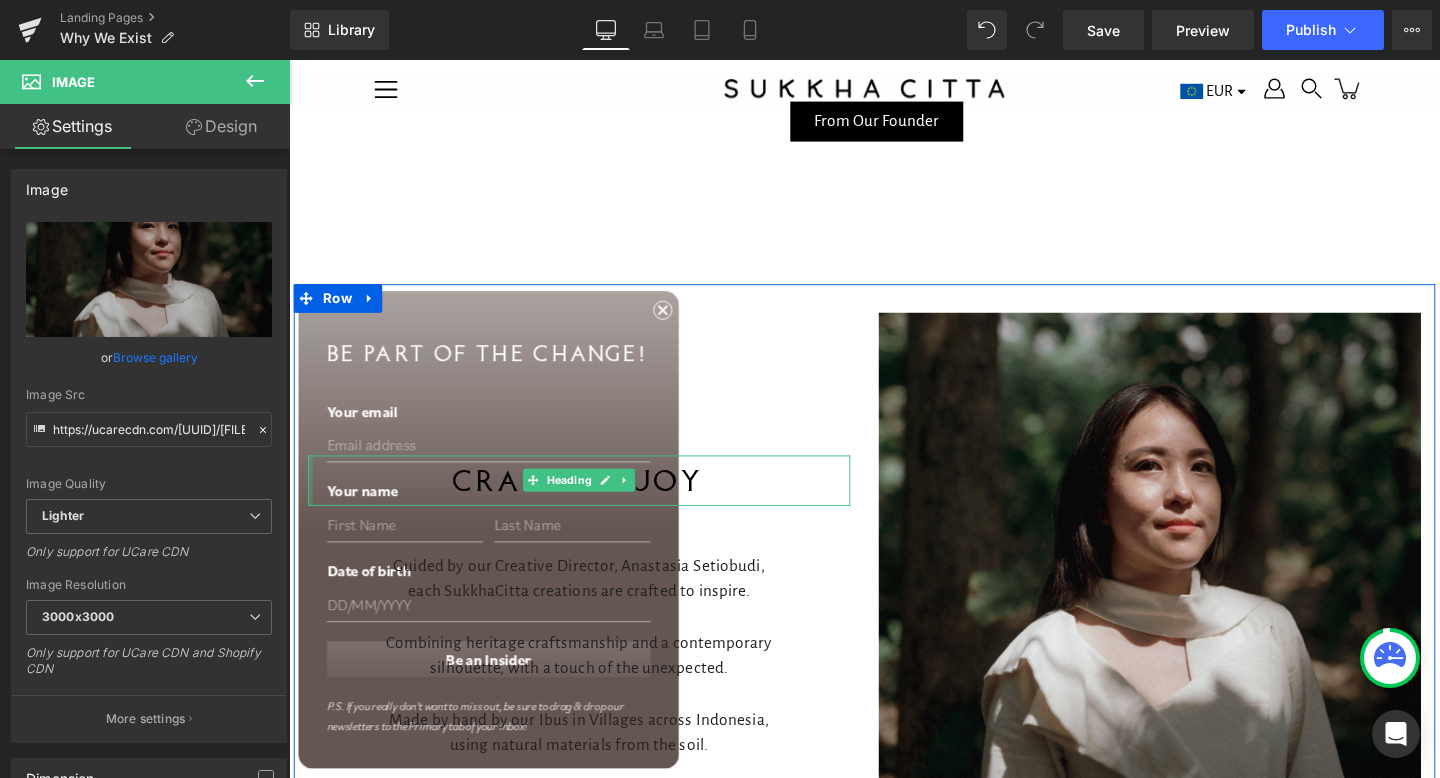 scroll, scrollTop: 10945, scrollLeft: 0, axis: vertical 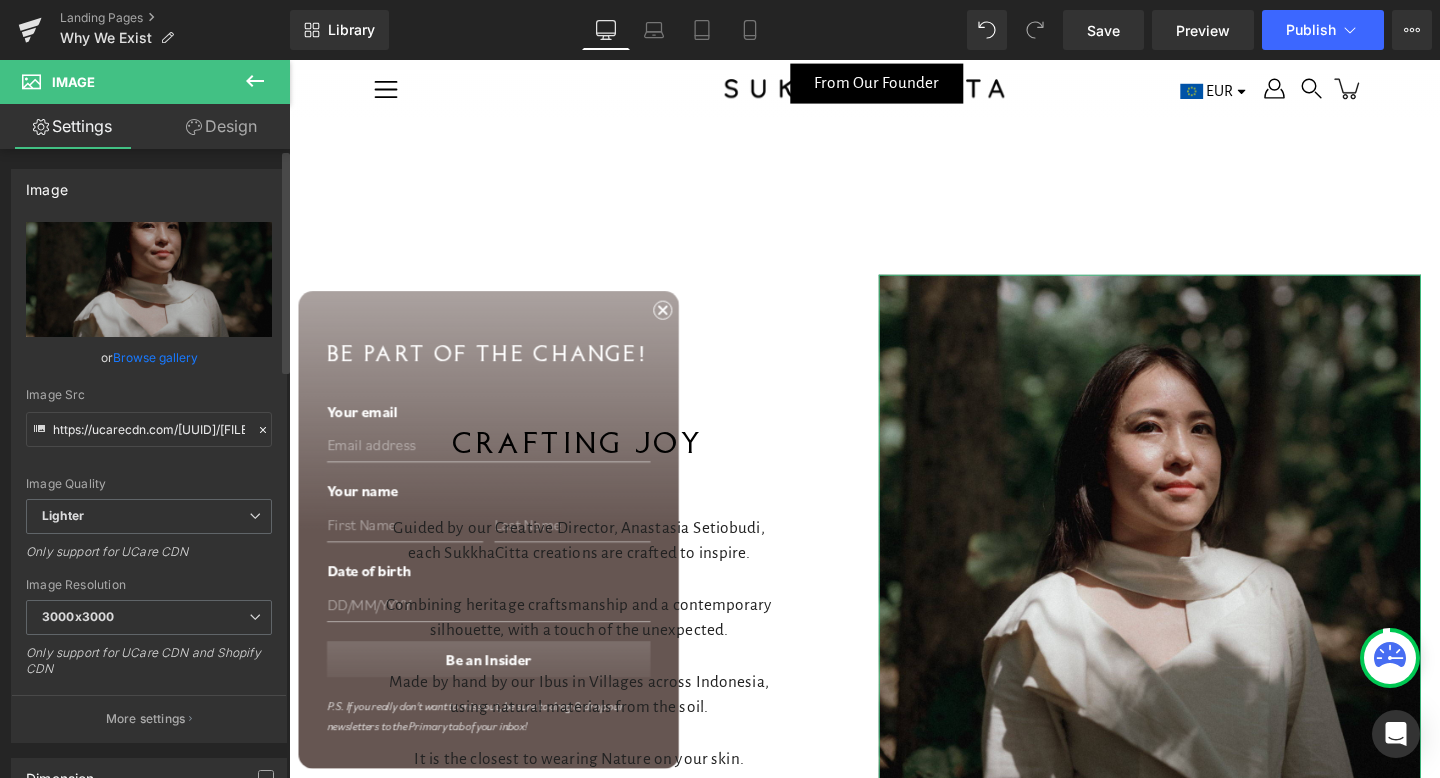 click on "Browse gallery" at bounding box center [155, 357] 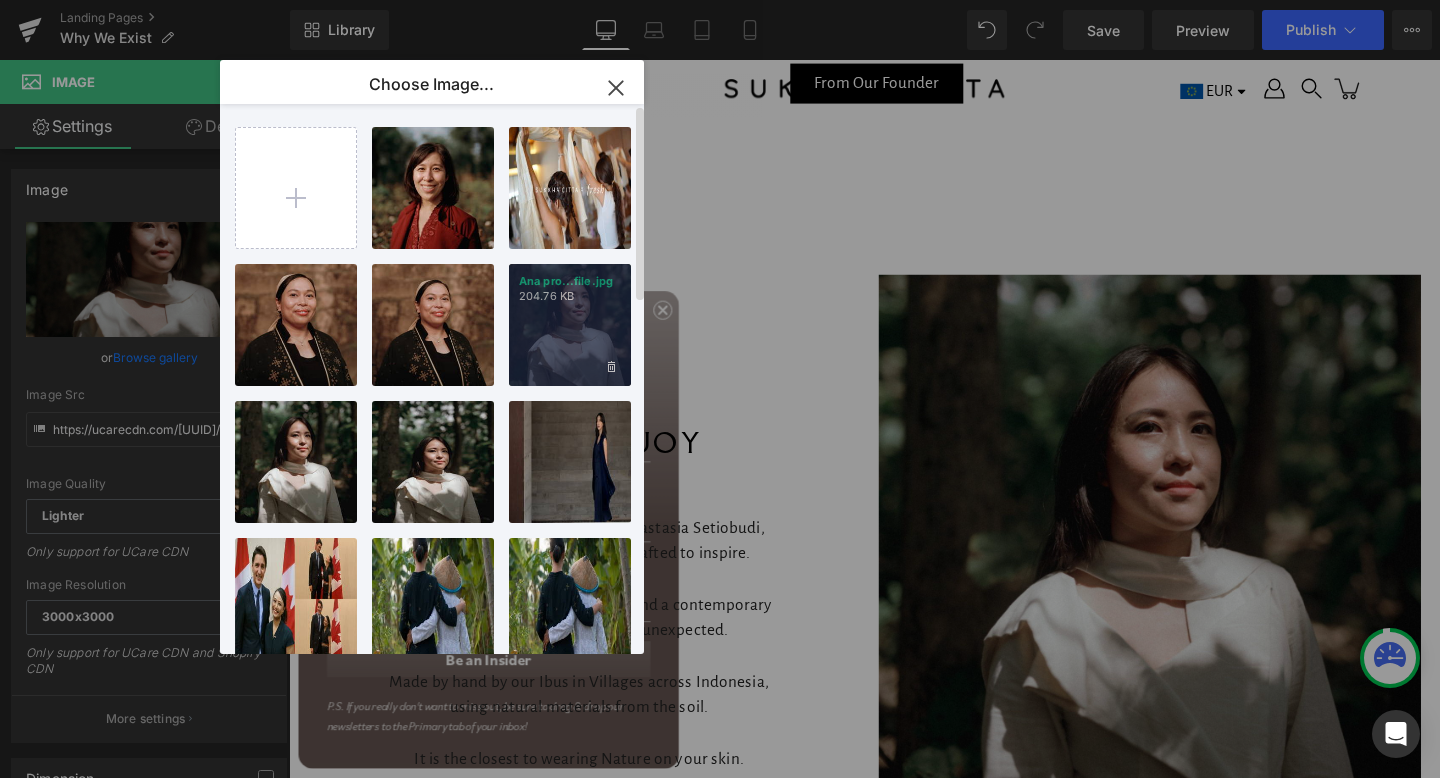 click on "Ana pro...file.jpg 204.76 KB" at bounding box center [570, 325] 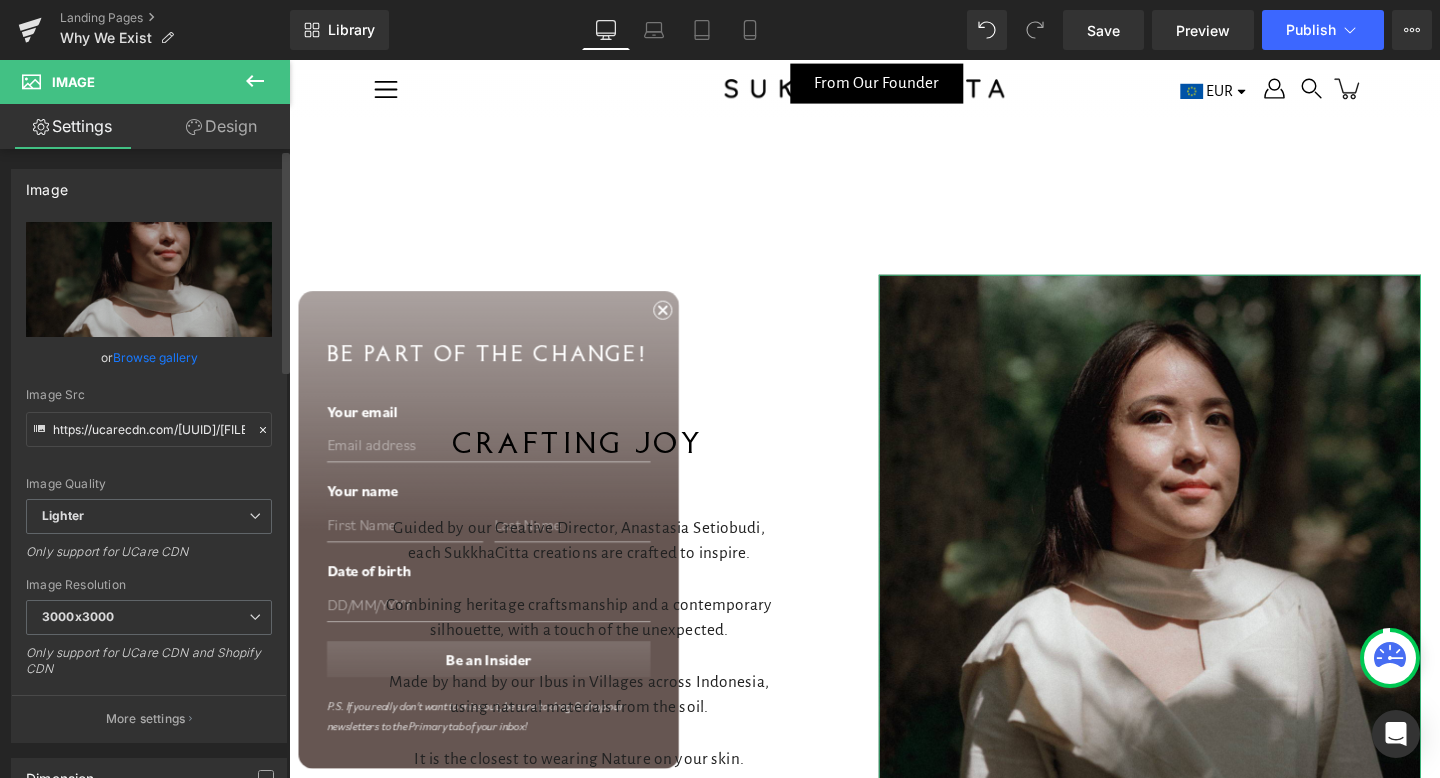 click on "Browse gallery" at bounding box center [155, 357] 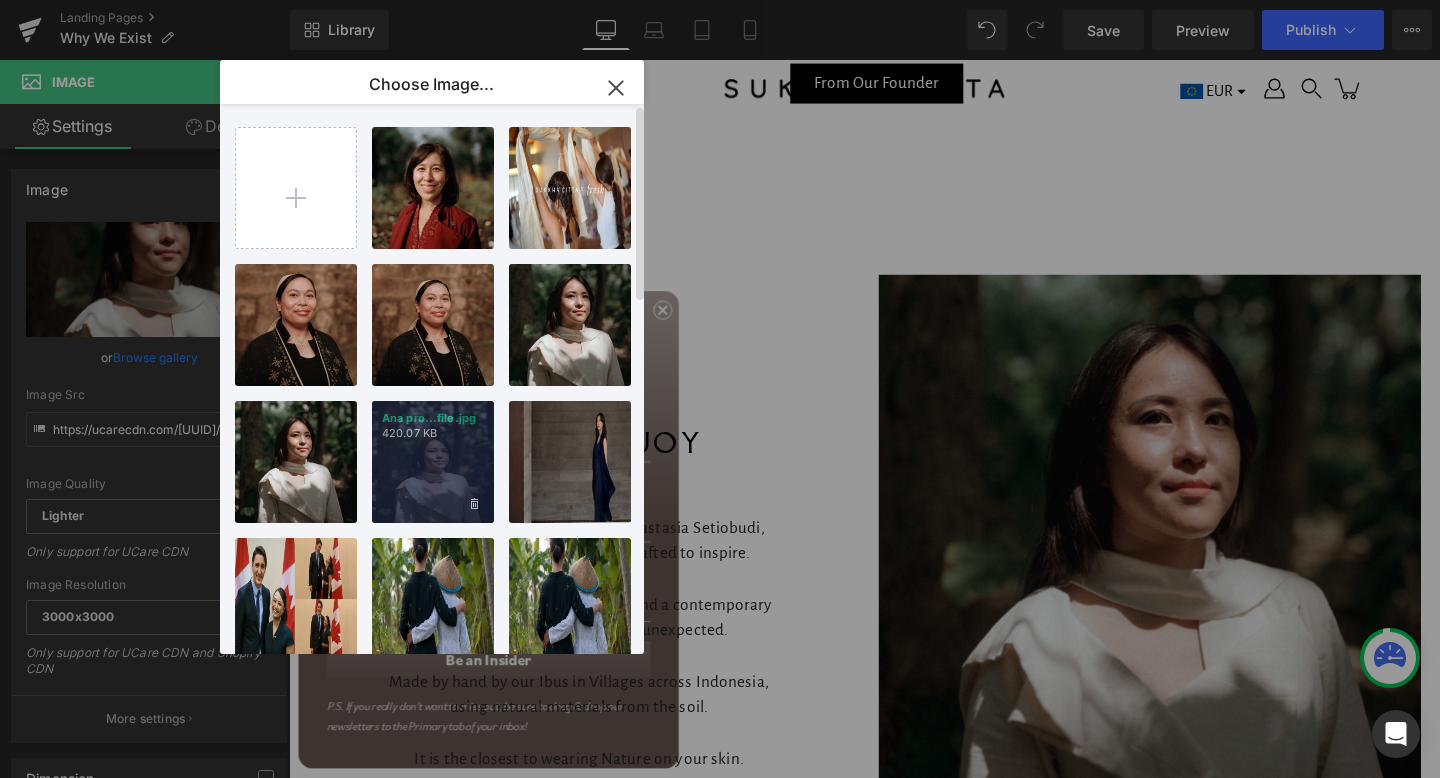 click on "Ana pro...file.jpg 420.07 KB" at bounding box center [433, 462] 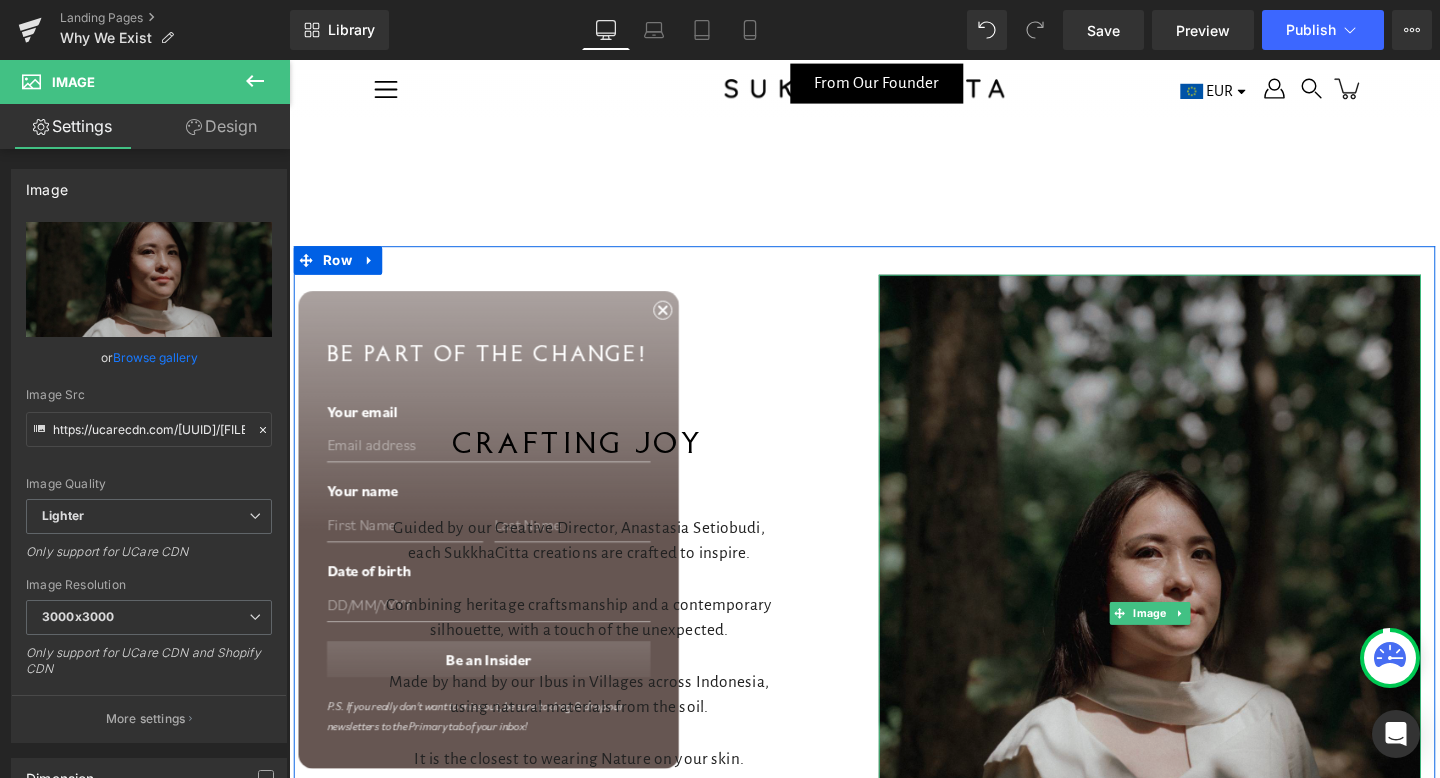 scroll, scrollTop: 6, scrollLeft: 0, axis: vertical 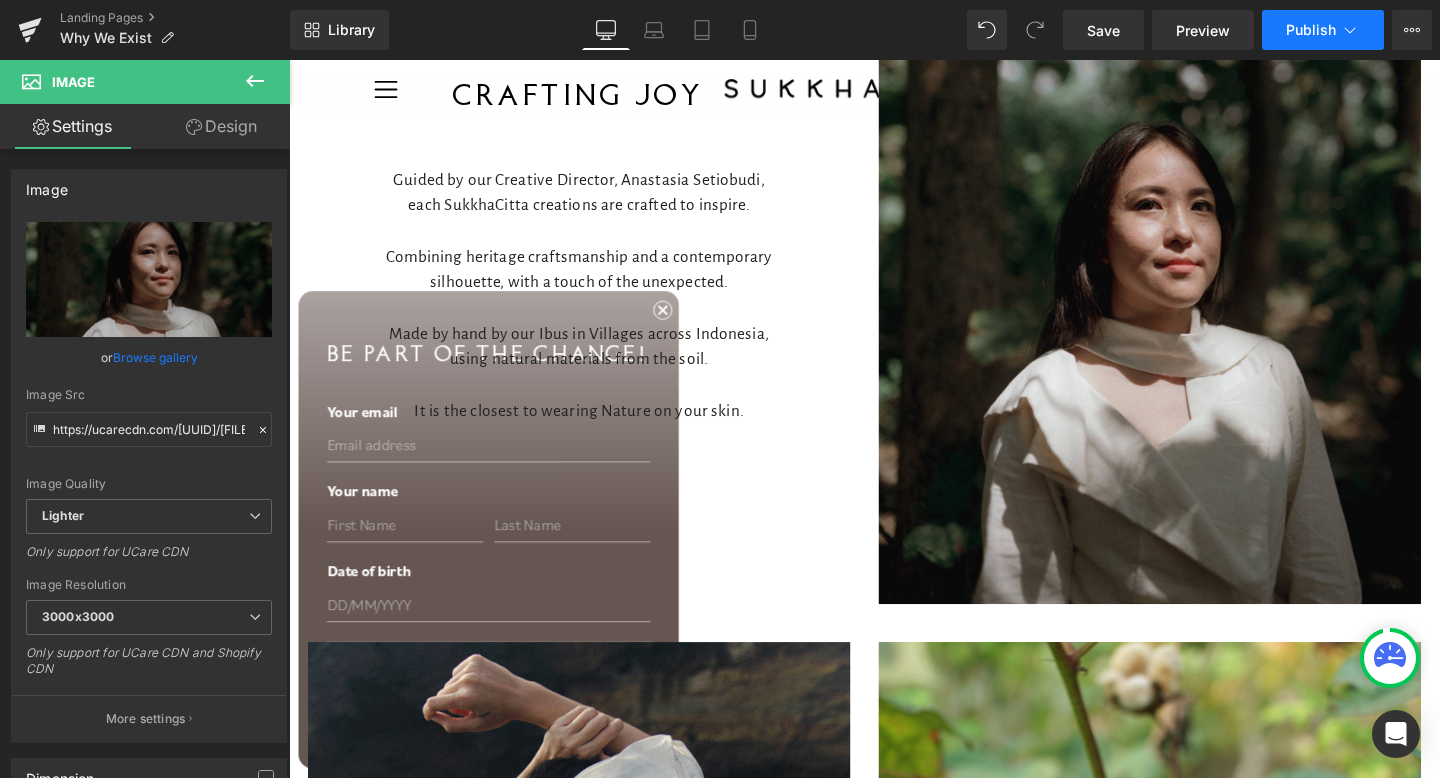 click on "Publish" at bounding box center (1323, 30) 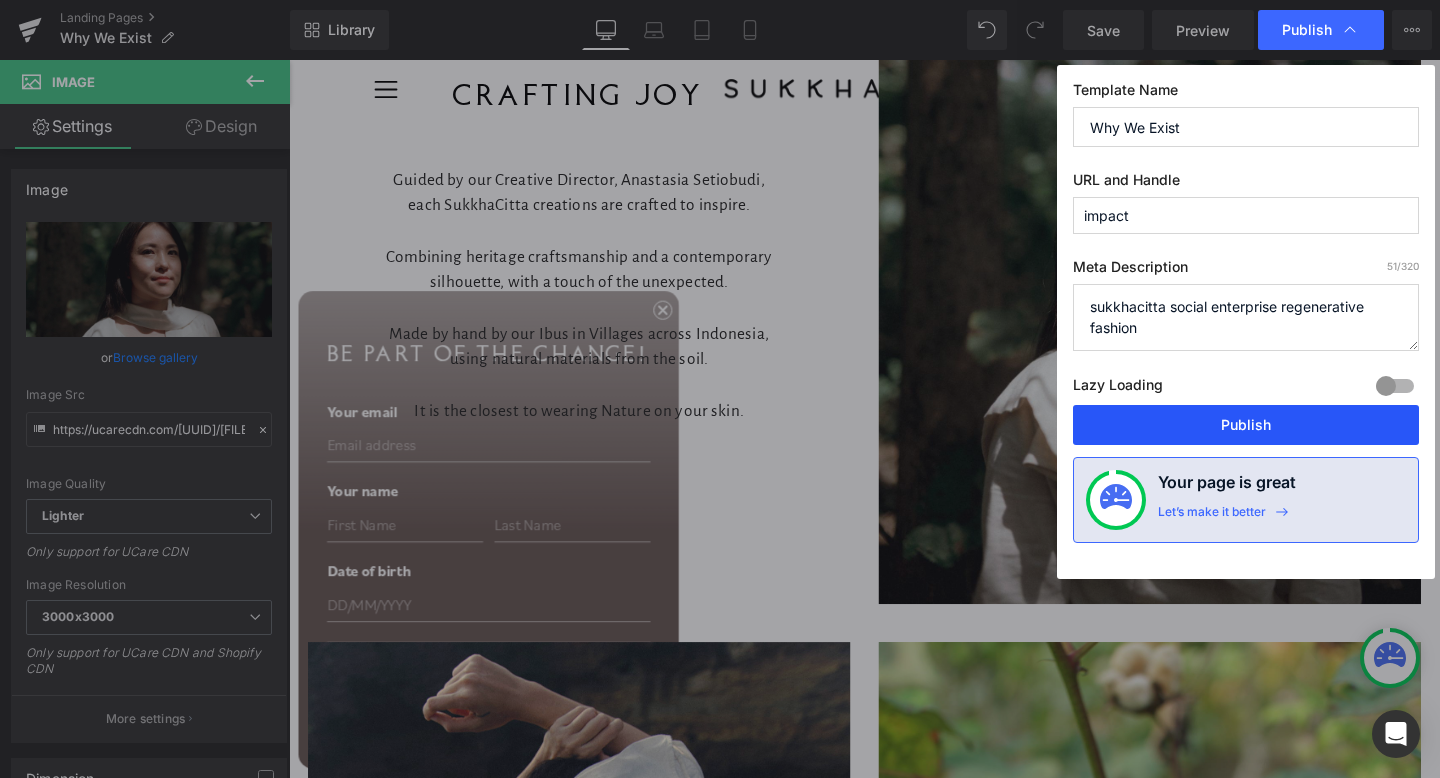 click on "Publish" at bounding box center (1246, 425) 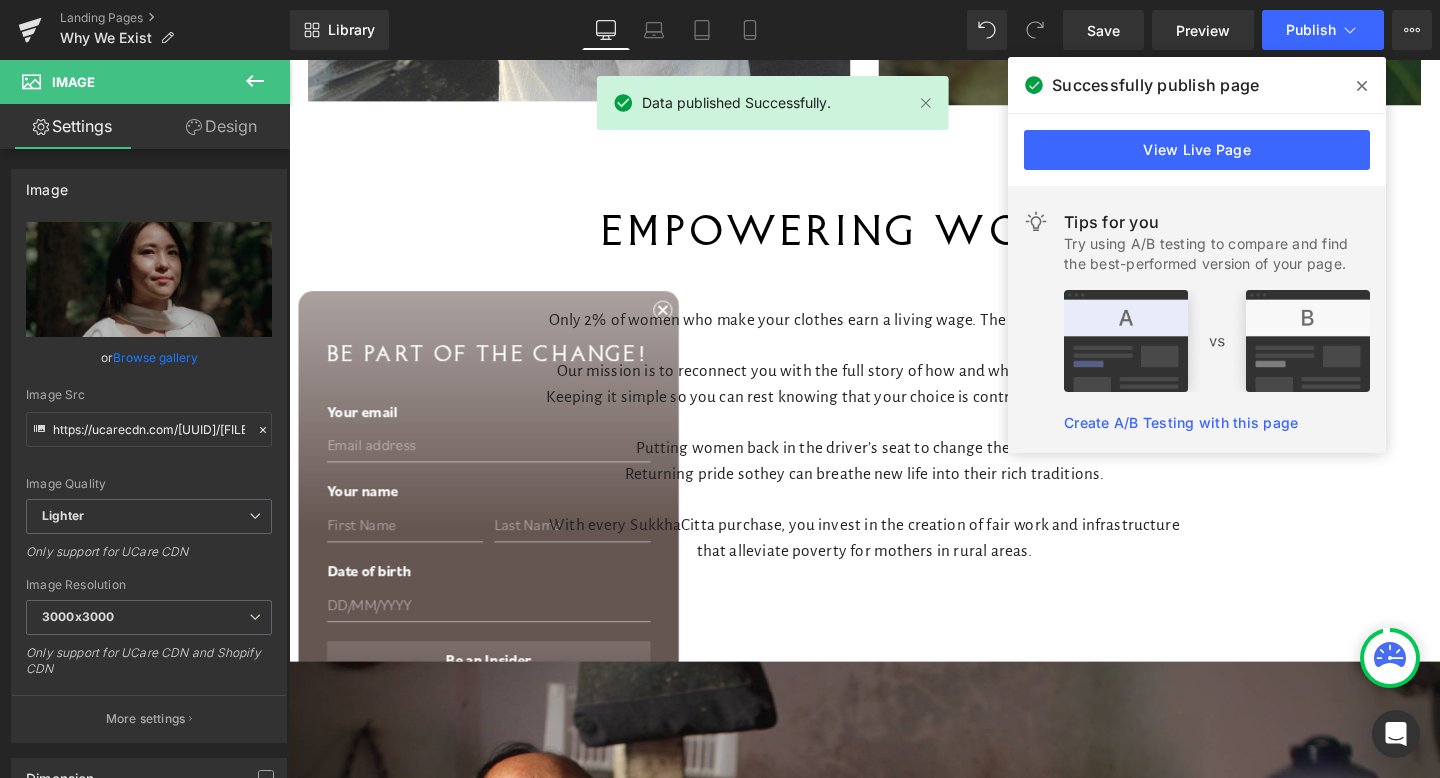 scroll, scrollTop: 3152, scrollLeft: 0, axis: vertical 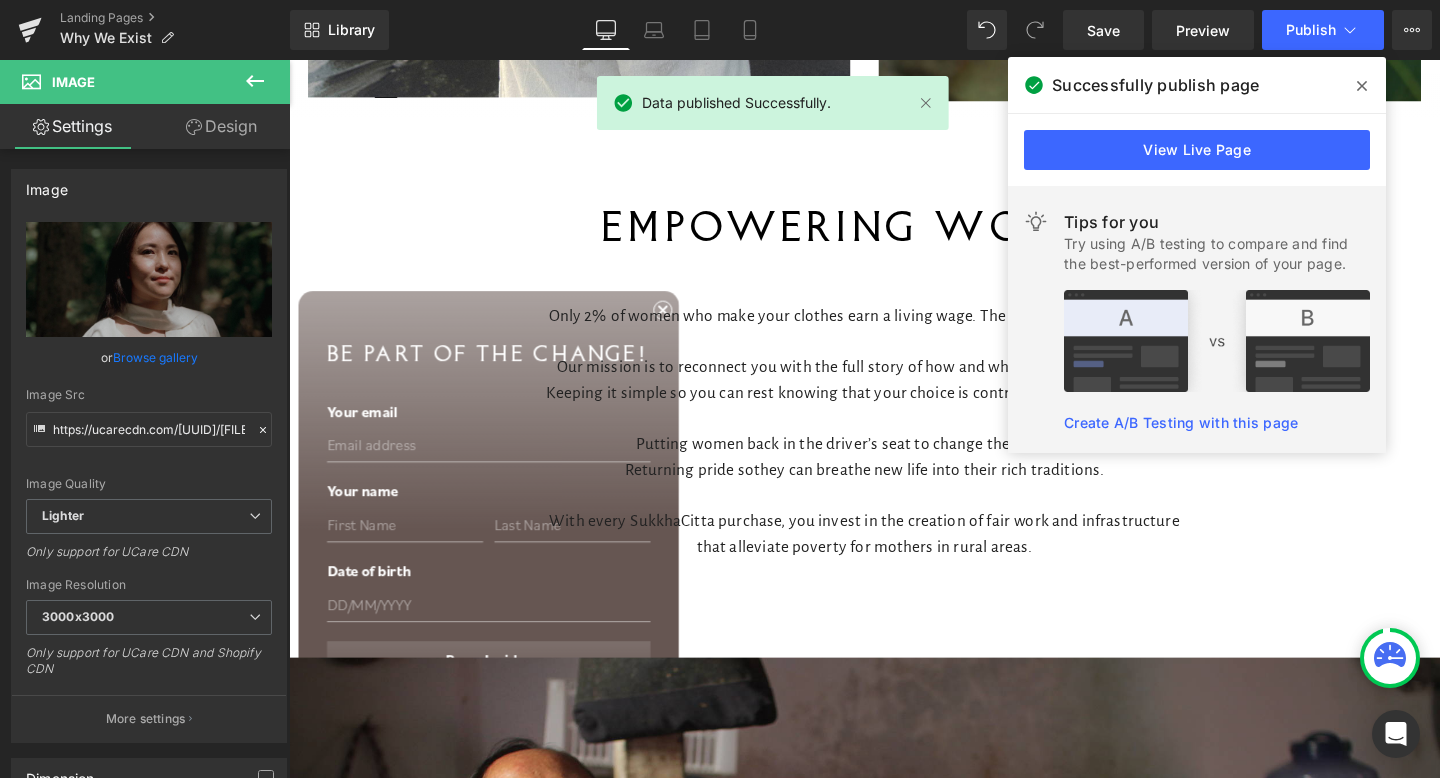 click 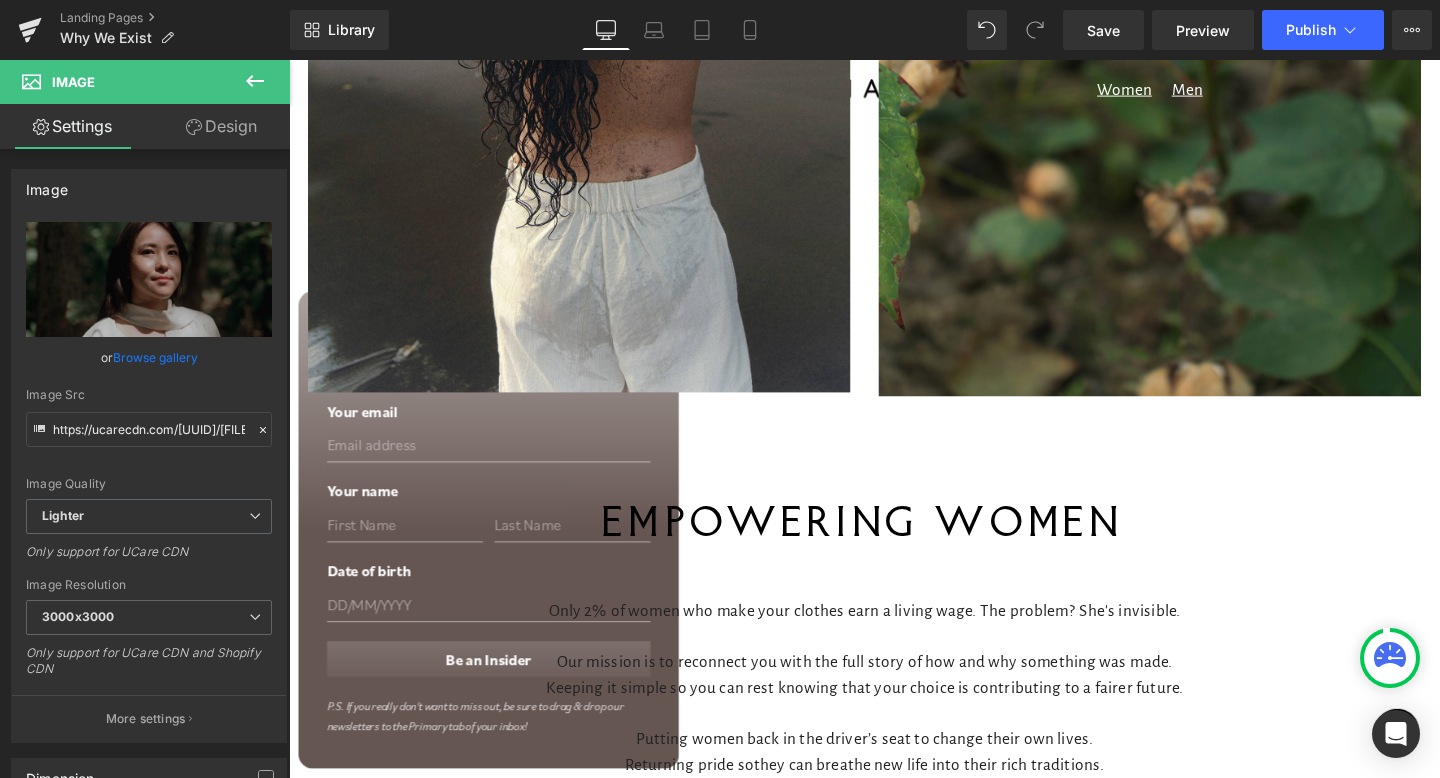 scroll, scrollTop: 2631, scrollLeft: 0, axis: vertical 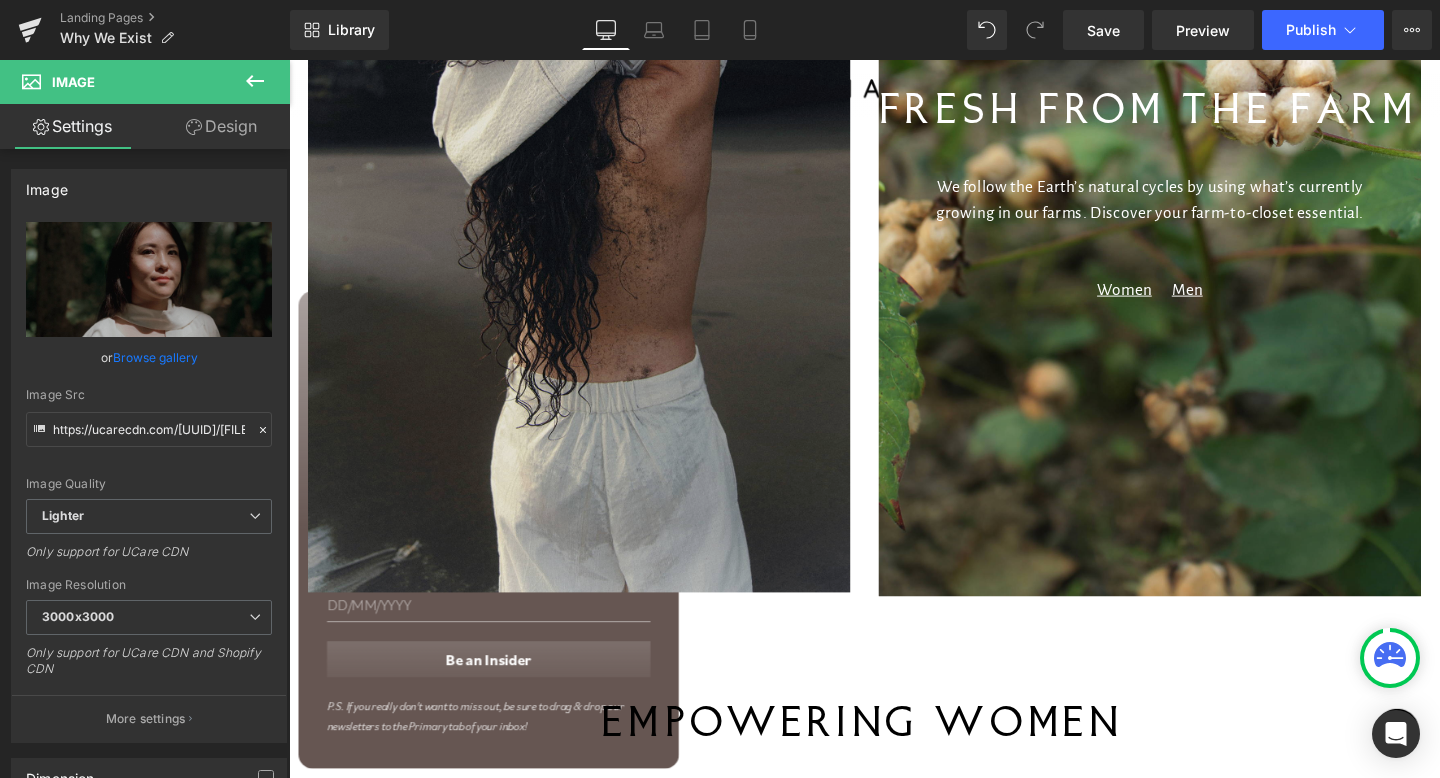 click at bounding box center [594, 192] 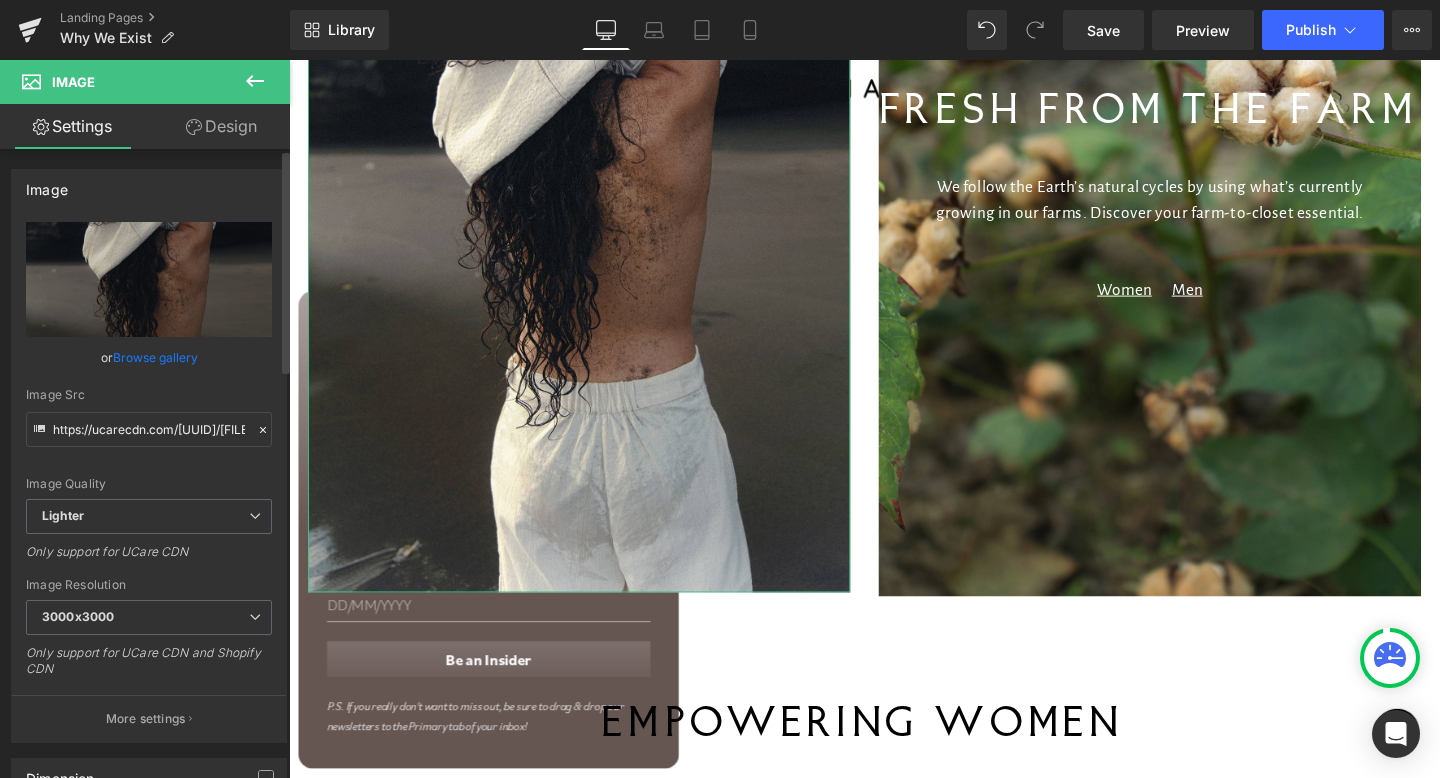 click on "Browse gallery" at bounding box center (155, 357) 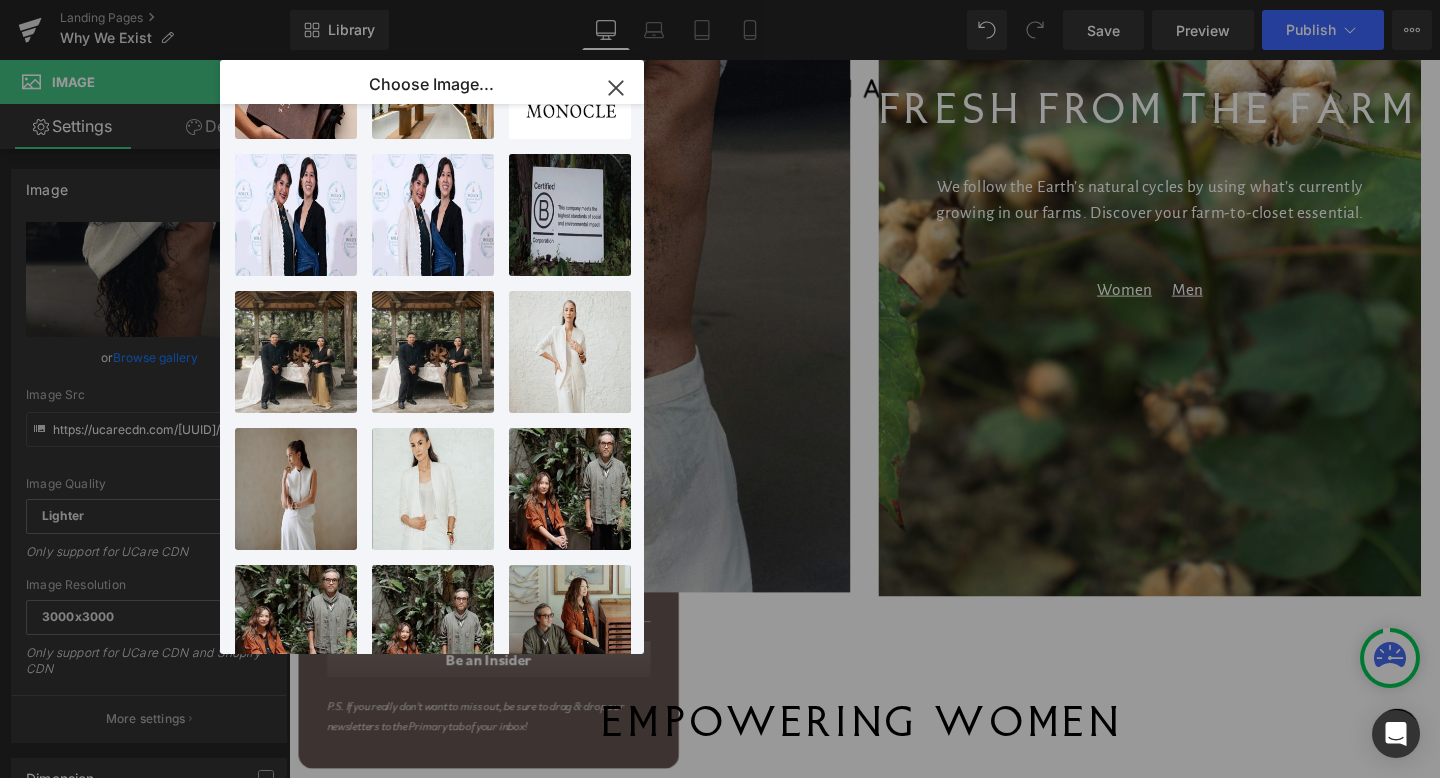 scroll, scrollTop: 681, scrollLeft: 0, axis: vertical 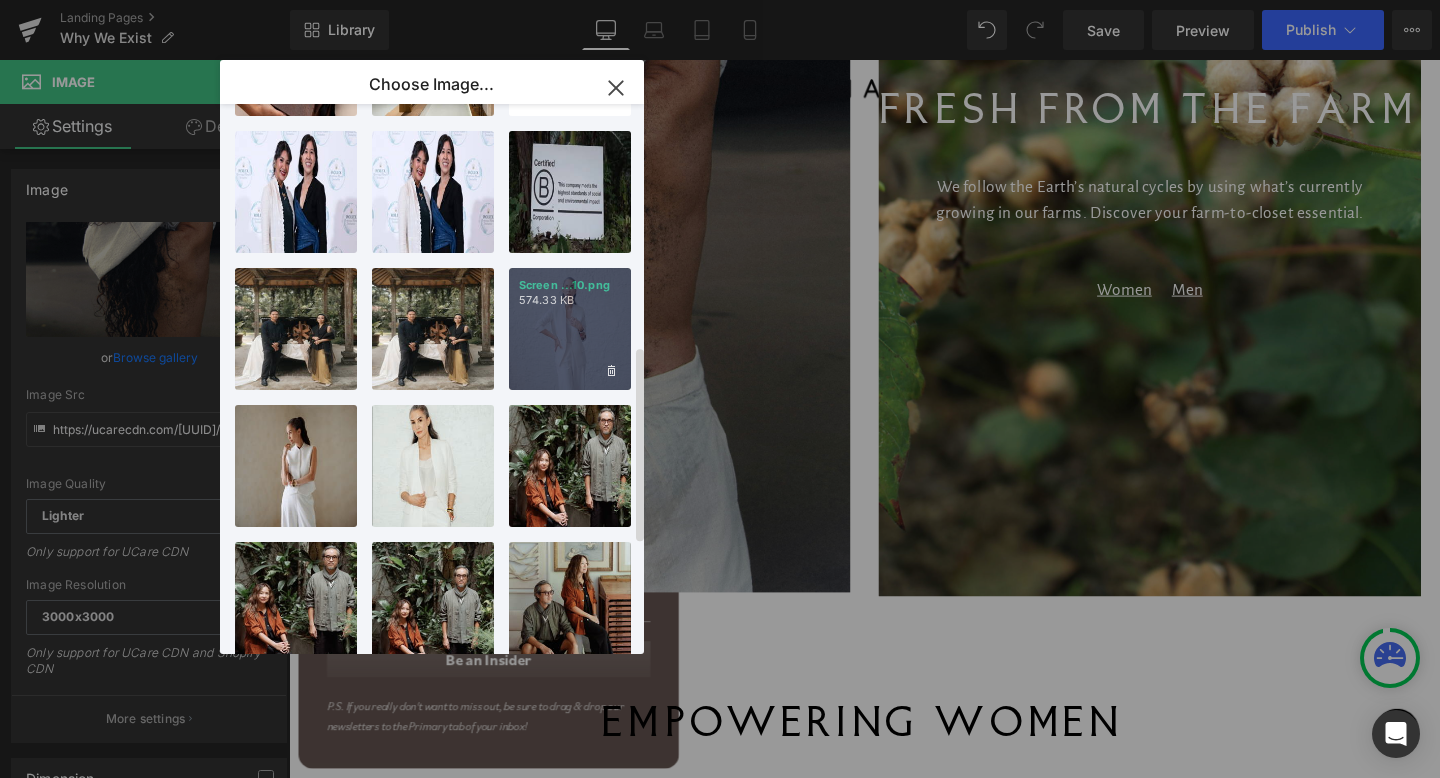 click on "Screen ...10.png 574.33 KB" at bounding box center (570, 329) 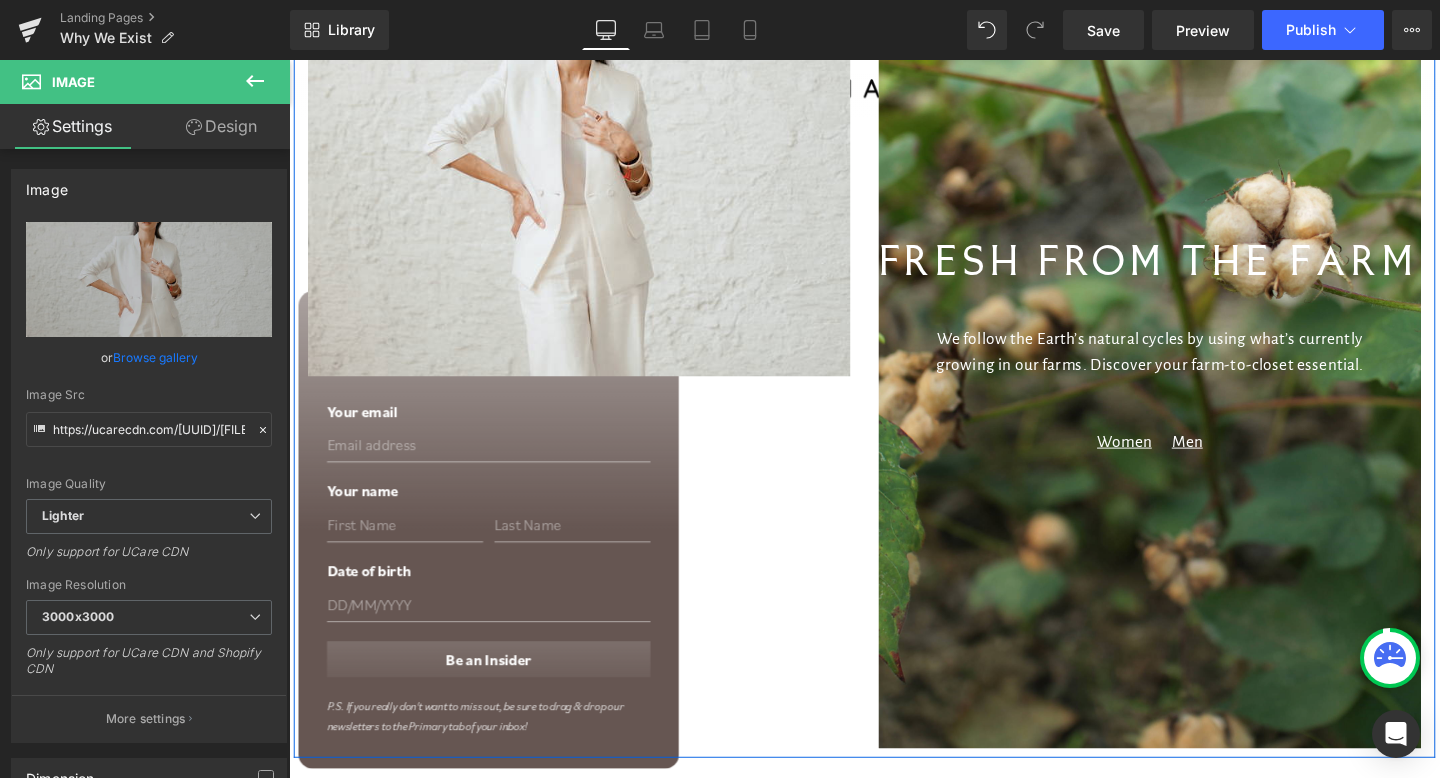 scroll, scrollTop: 2394, scrollLeft: 0, axis: vertical 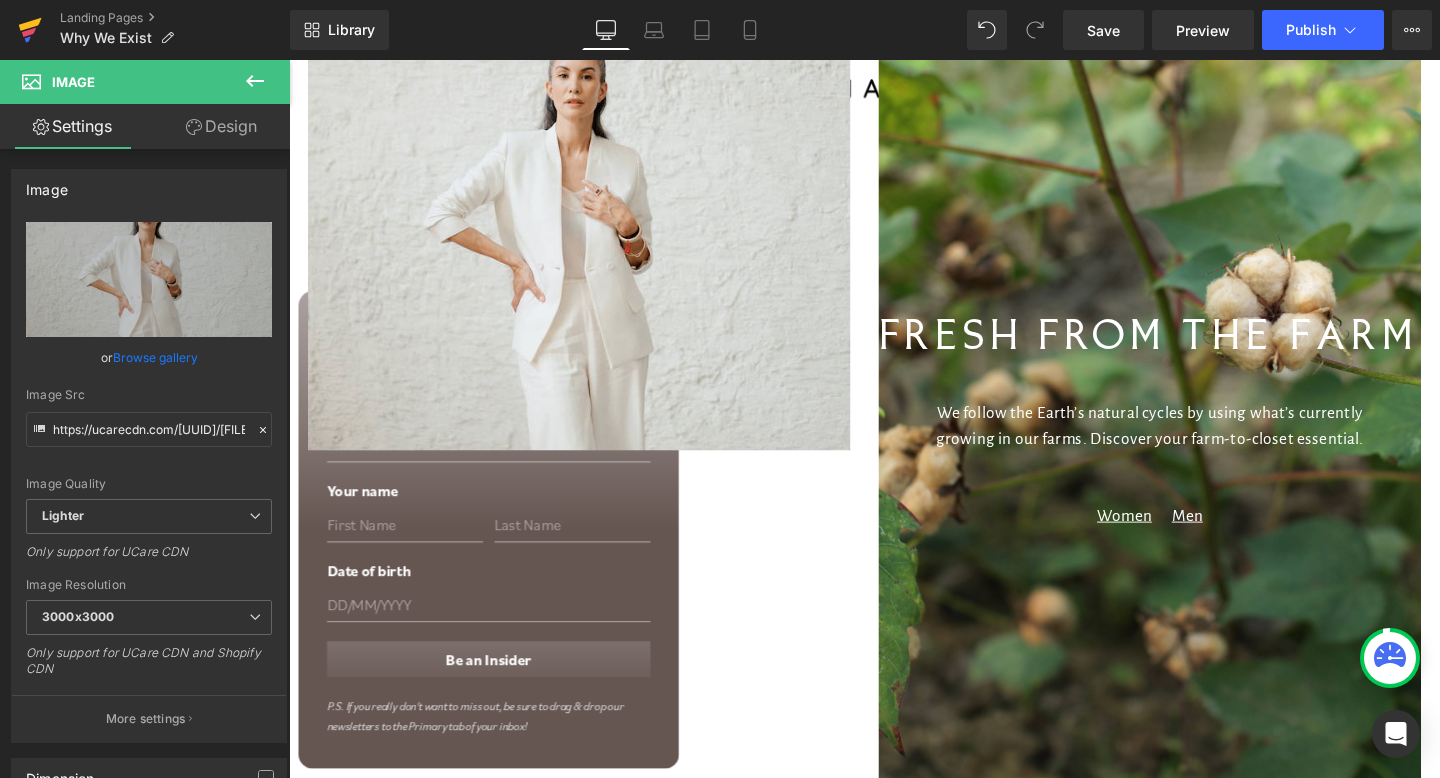 click at bounding box center (30, 30) 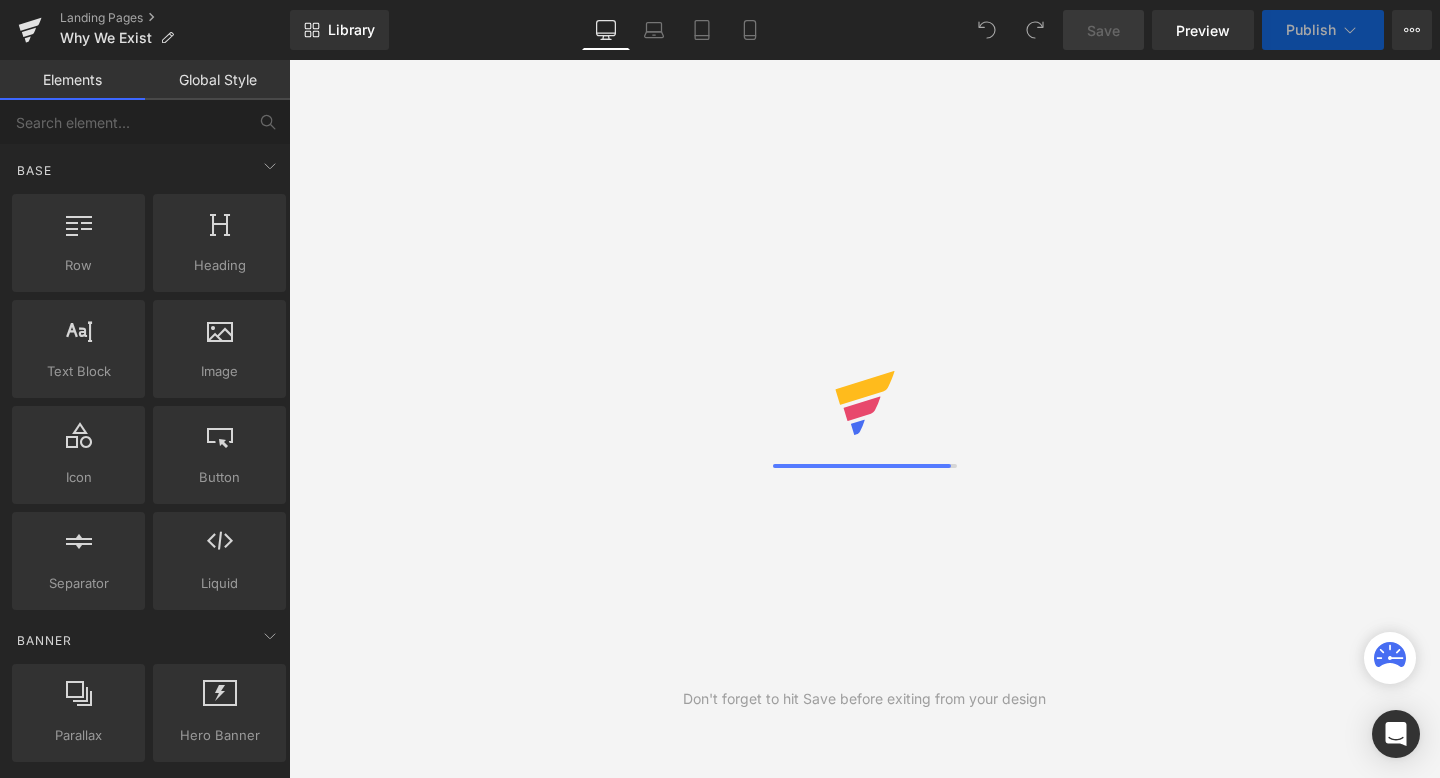 scroll, scrollTop: 0, scrollLeft: 0, axis: both 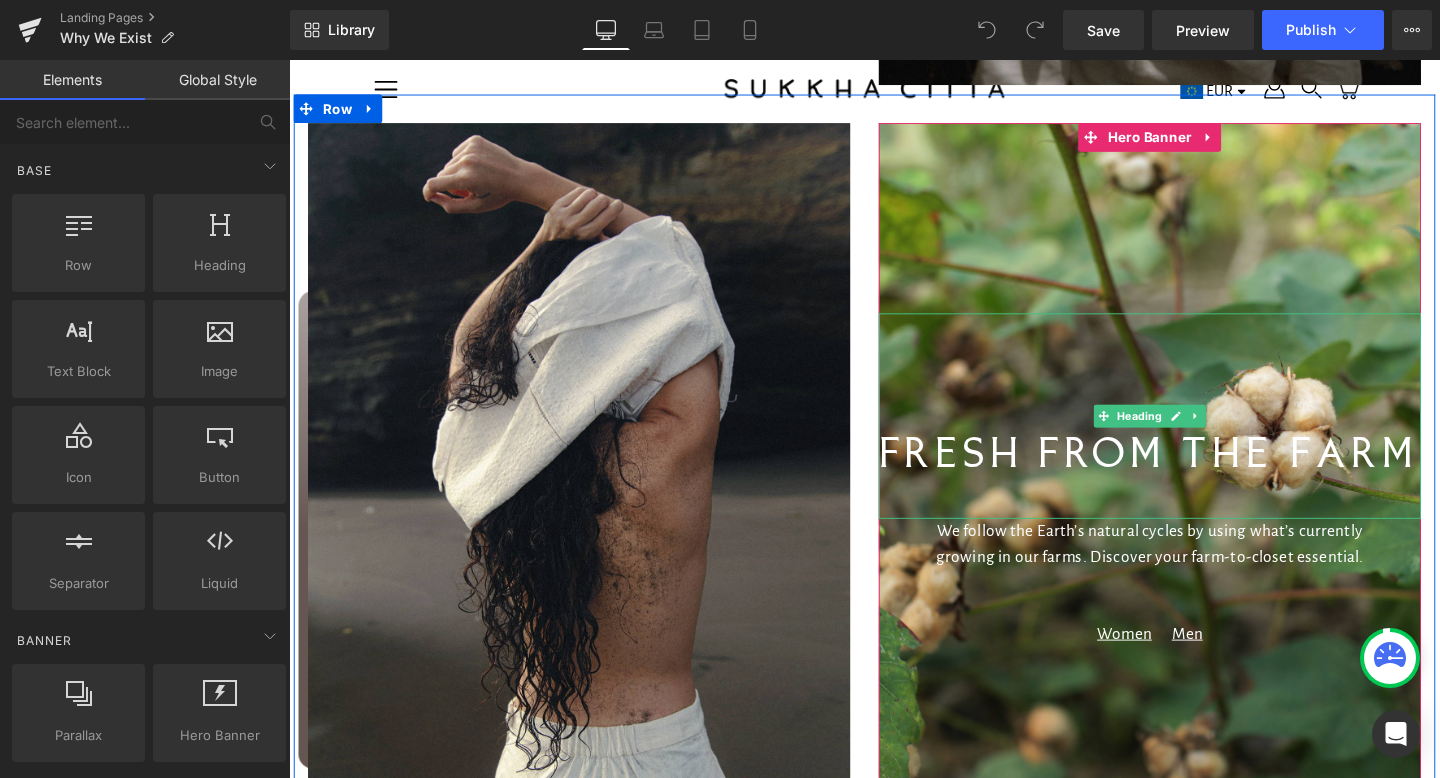 click on "Fresh from the Farm" at bounding box center (1194, 477) 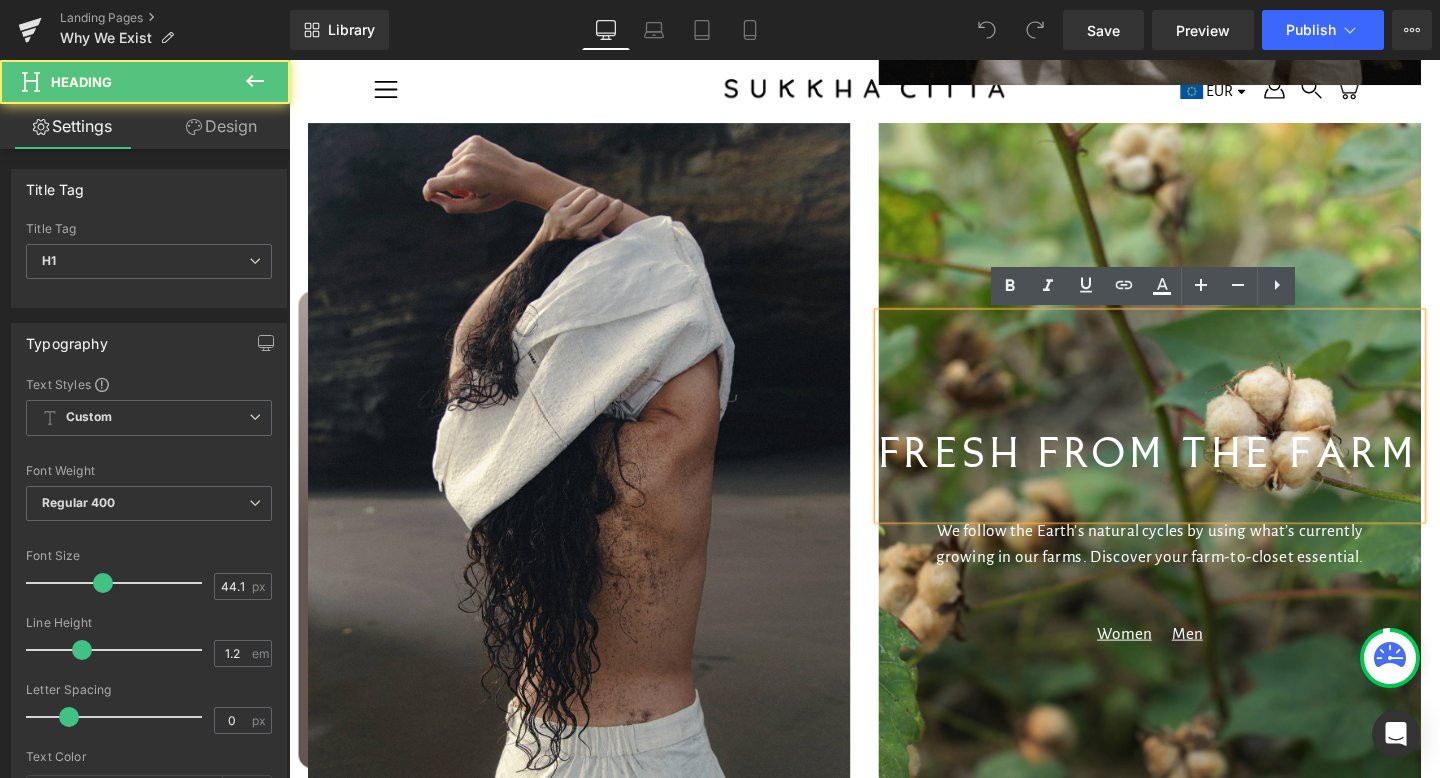 click on "Fresh from the Farm" at bounding box center [1194, 477] 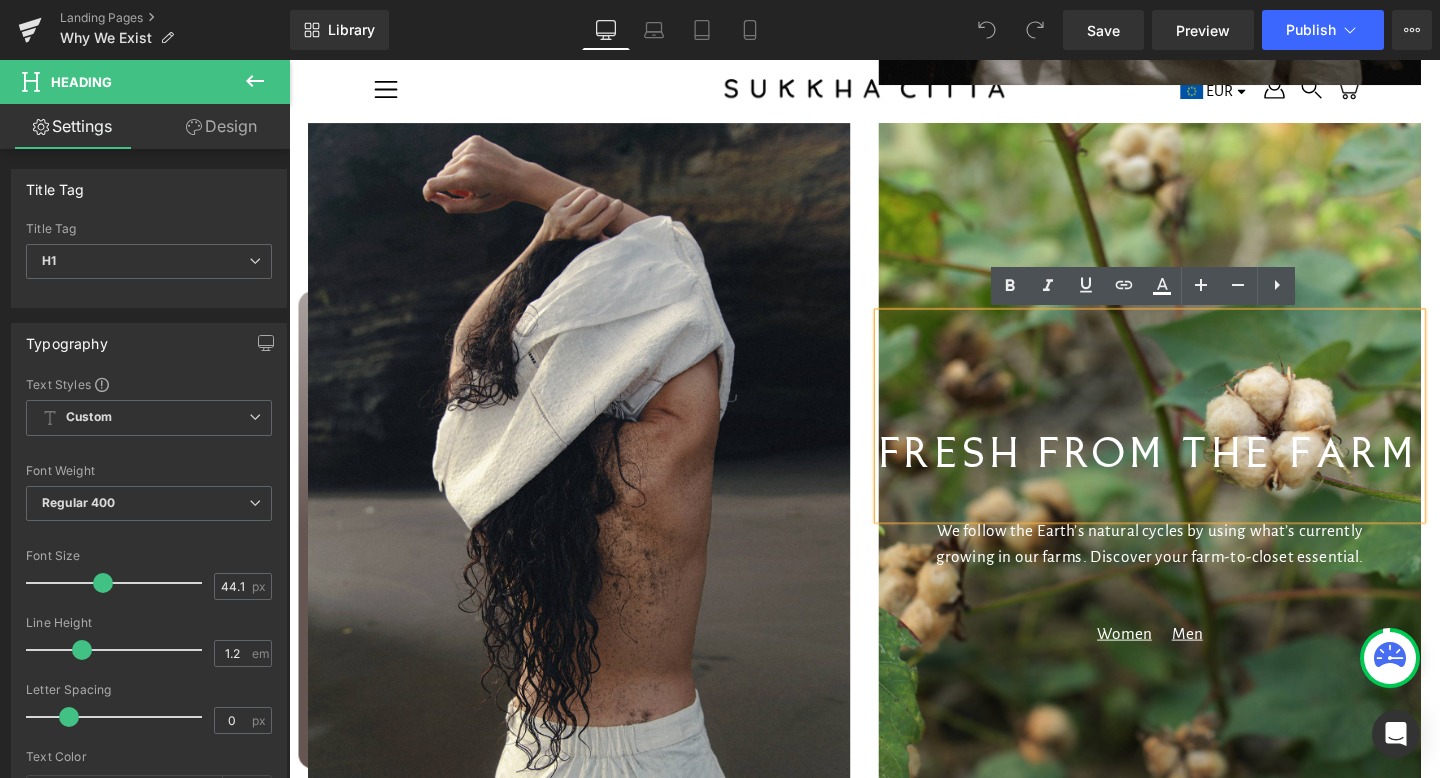 type 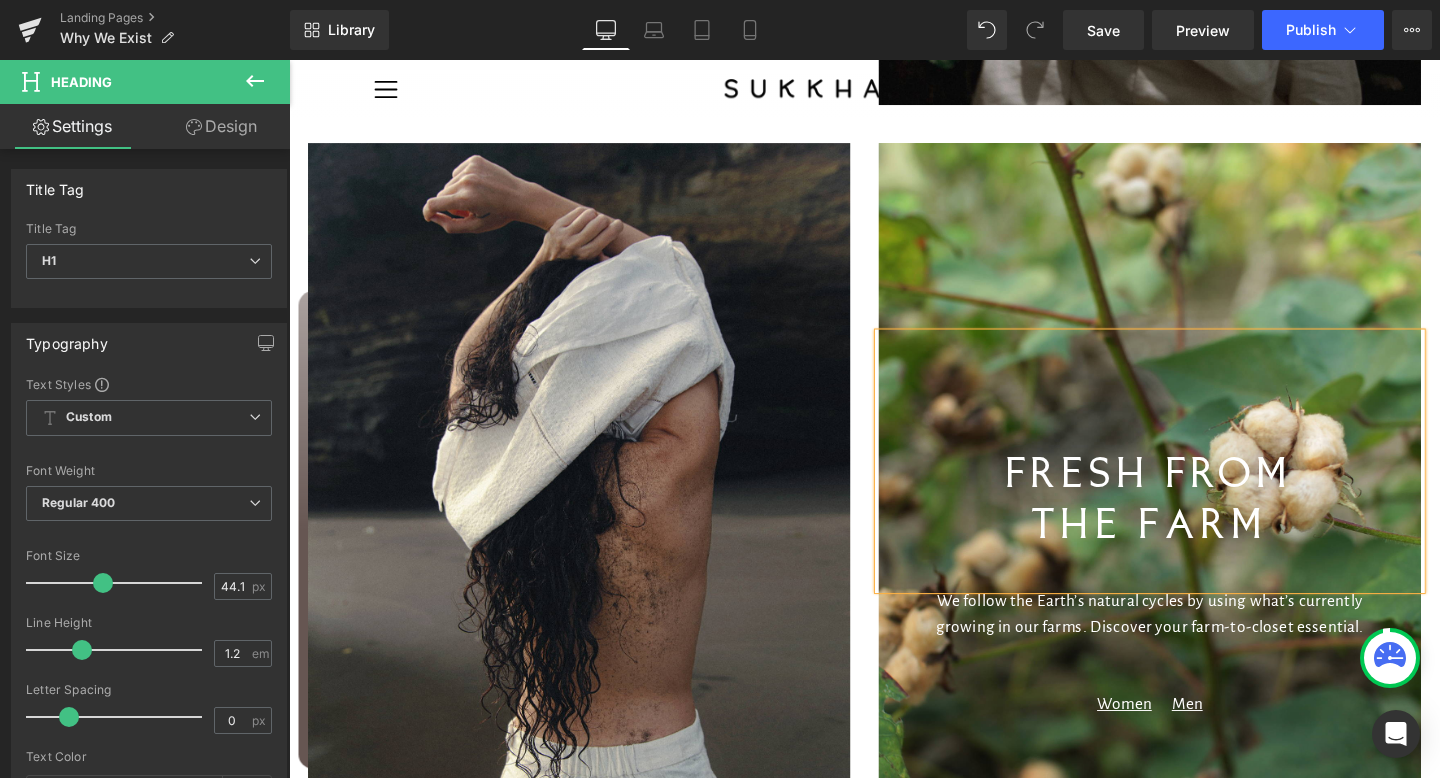 click on "Fresh from the Farm" at bounding box center [1194, 525] 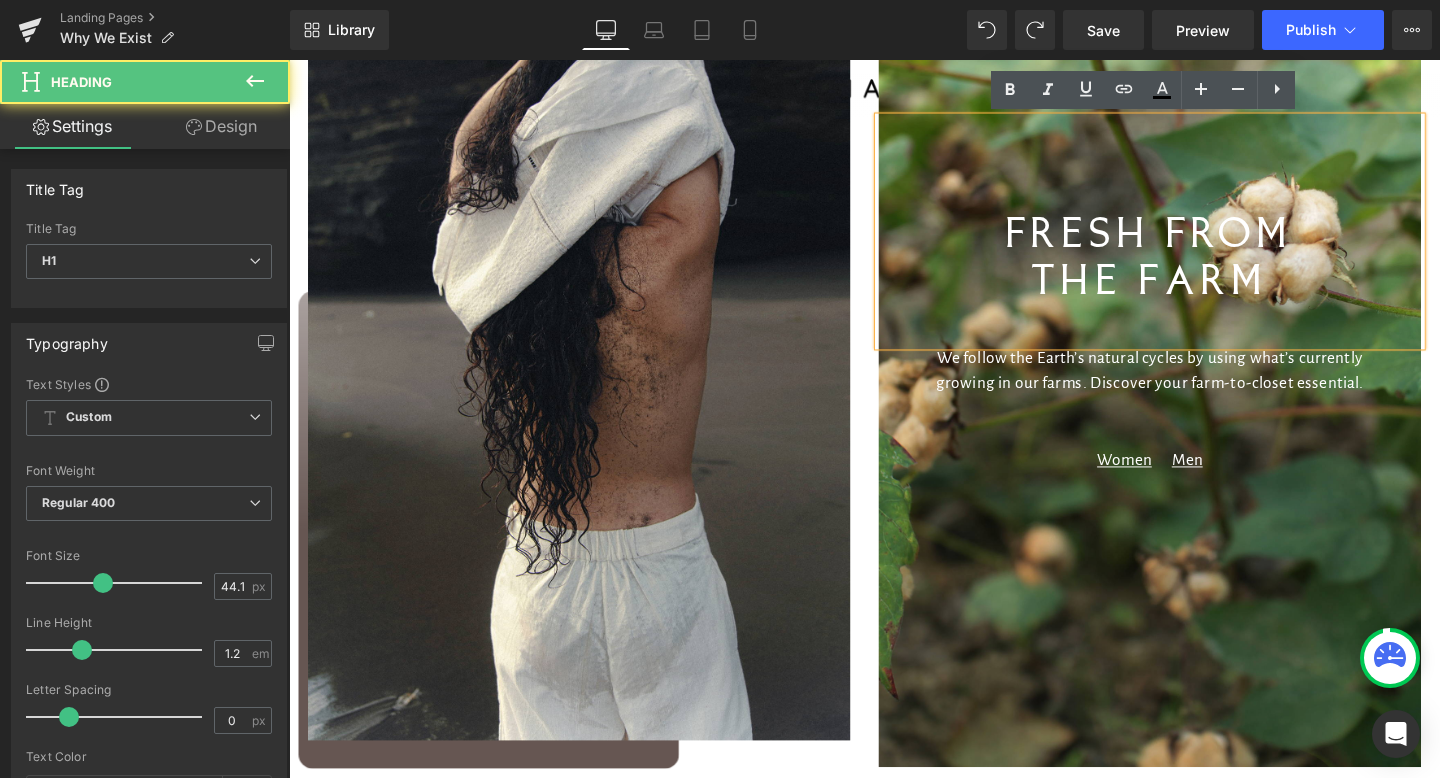 click on "Fresh from" at bounding box center (1194, 221) 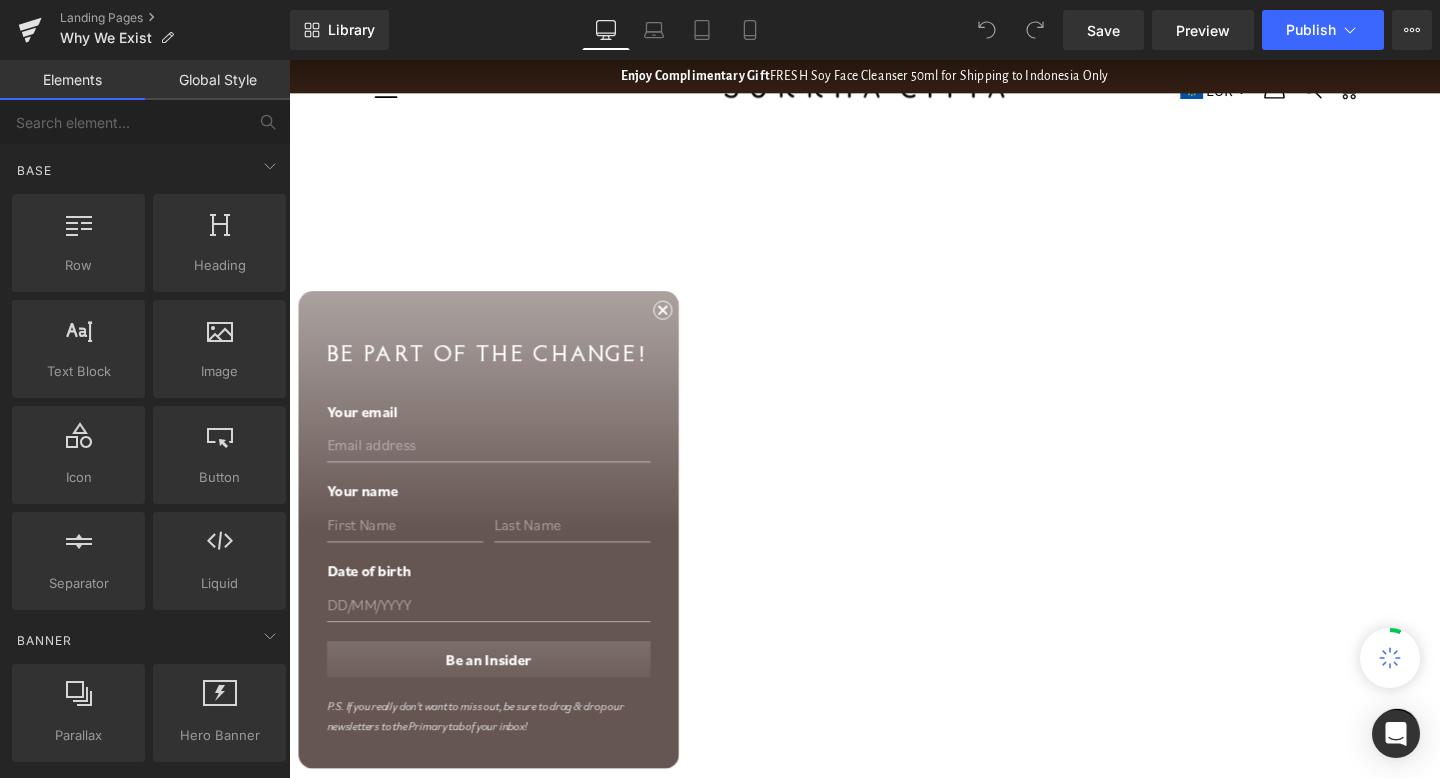 scroll, scrollTop: 1079, scrollLeft: 0, axis: vertical 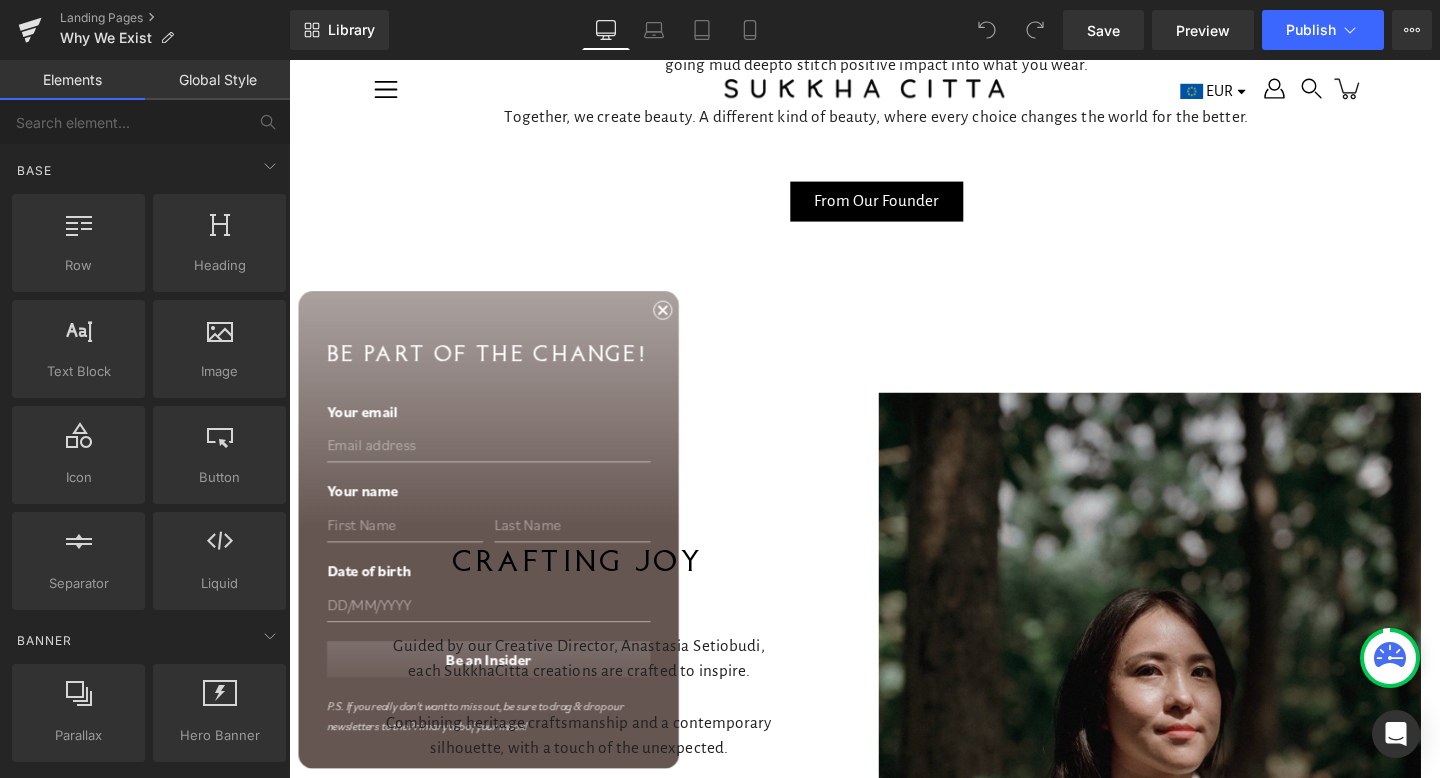 click on "SukkhaCitta started with a simple mission: to Reconnect. Heading         We've lost touch. With where things came from. And the impact our choices have on the Planet. We're here to change that.  Working directly with mothers in Villages, not factories, going mud deep  to stitch positive impact into what you wear. Together, we create beauty. A different kind of beauty, where every choice changes the world for the better. Text Block         From Our Founder Button         Row" at bounding box center (894, 61) 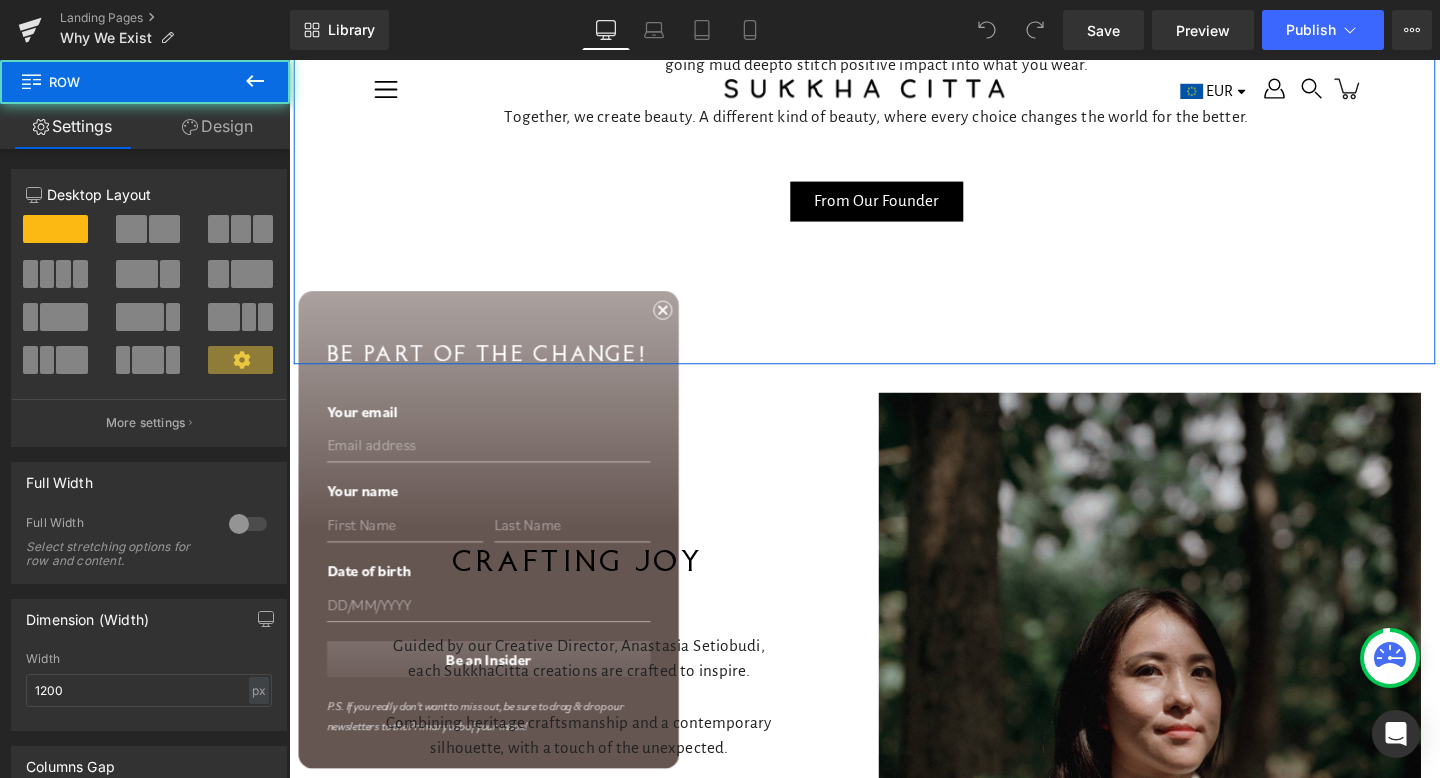 click on "SukkhaCitta started with a simple mission: to Reconnect. Heading         We've lost touch. With where things came from. And the impact our choices have on the Planet. We're here to change that.  Working directly with mothers in Villages, not factories, going mud deep  to stitch positive impact into what you wear. Together, we create beauty. A different kind of beauty, where every choice changes the world for the better. Text Block         From Our Founder Button         Row" at bounding box center (894, 61) 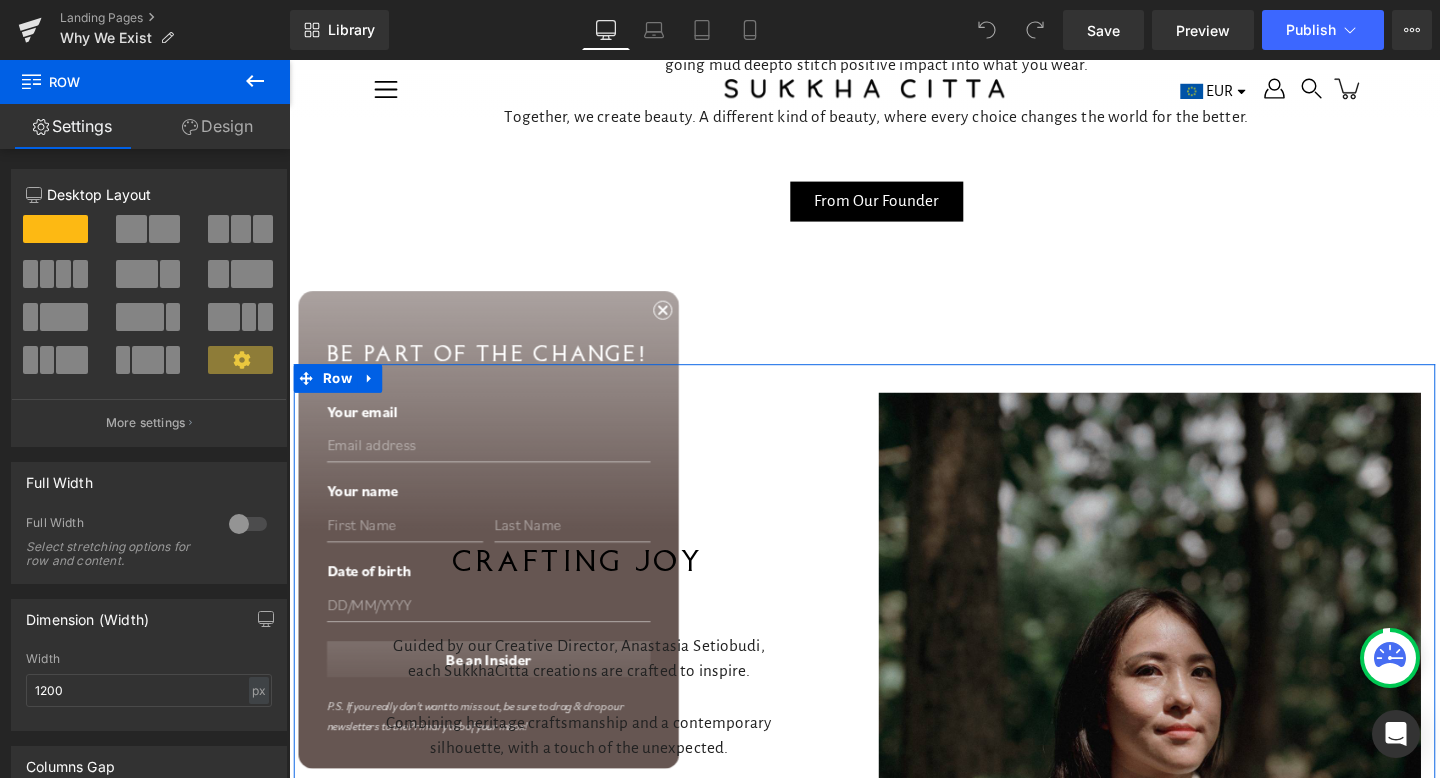 click on "Fresh from the Farm
Heading
We follow the Earth’s natural cycles by using what’s currently growing in our farms. Discover your farm-to-closet essential. Women        Men
Text Block
Hero Banner         Crafting Joy Heading         Guided by our Creative Director, Anastasia Setiobudi, each SukkhaCitta creations are crafted to inspire. Combining heritage craftsmanship and a contemporary silhouette, with a touch of the unexpected. Made by hand by our Ibus in Villages across Indonesia, using natural materials from the soil. It is the closest to wearing Nature on your skin. Text Block         Guided by our Creative Director, Anastasia Setiobudi, each SukkhaCitta creations are crafted to inspire. Combining heritage craftsmanship and a contemporary silhouette, with a touch of the unexpected. Text Block" at bounding box center (594, 760) 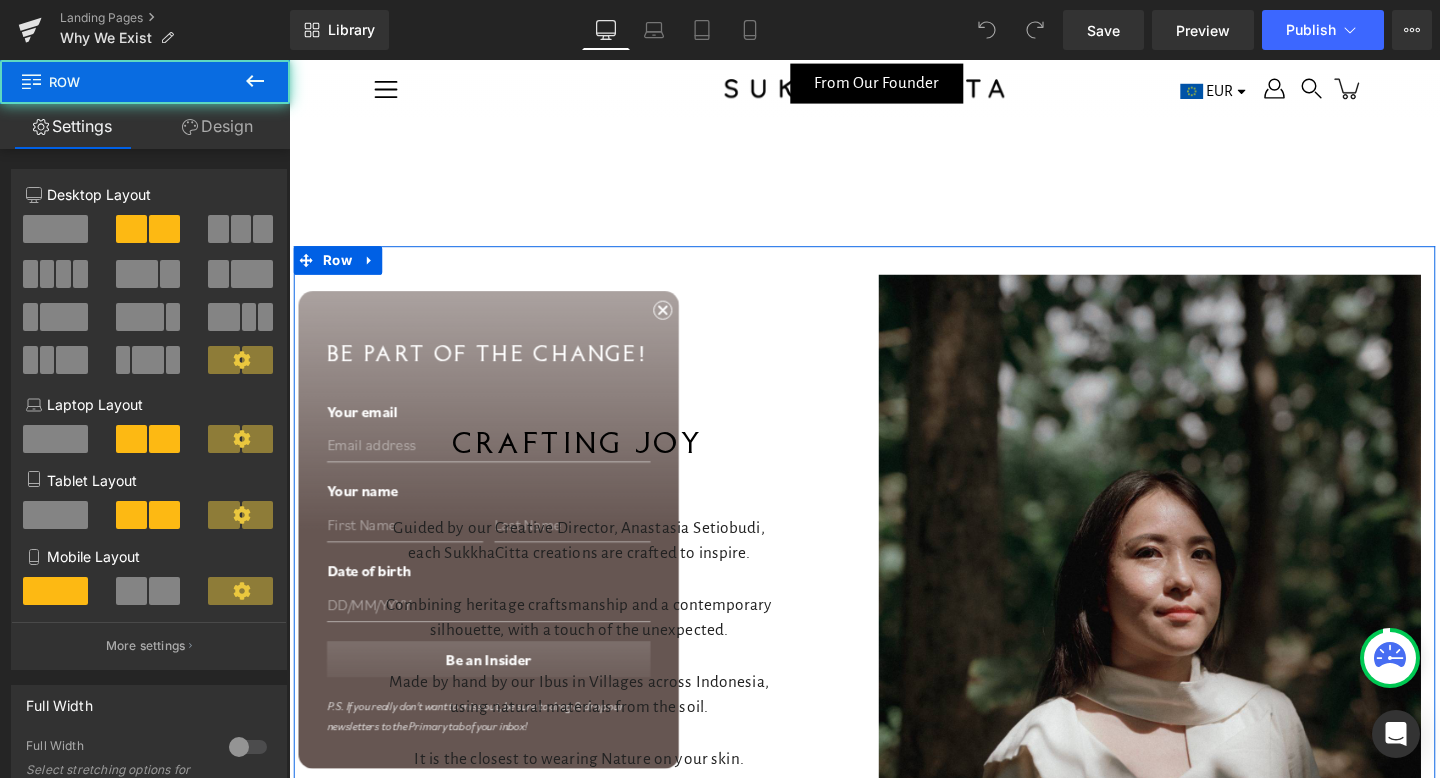scroll, scrollTop: 1444, scrollLeft: 0, axis: vertical 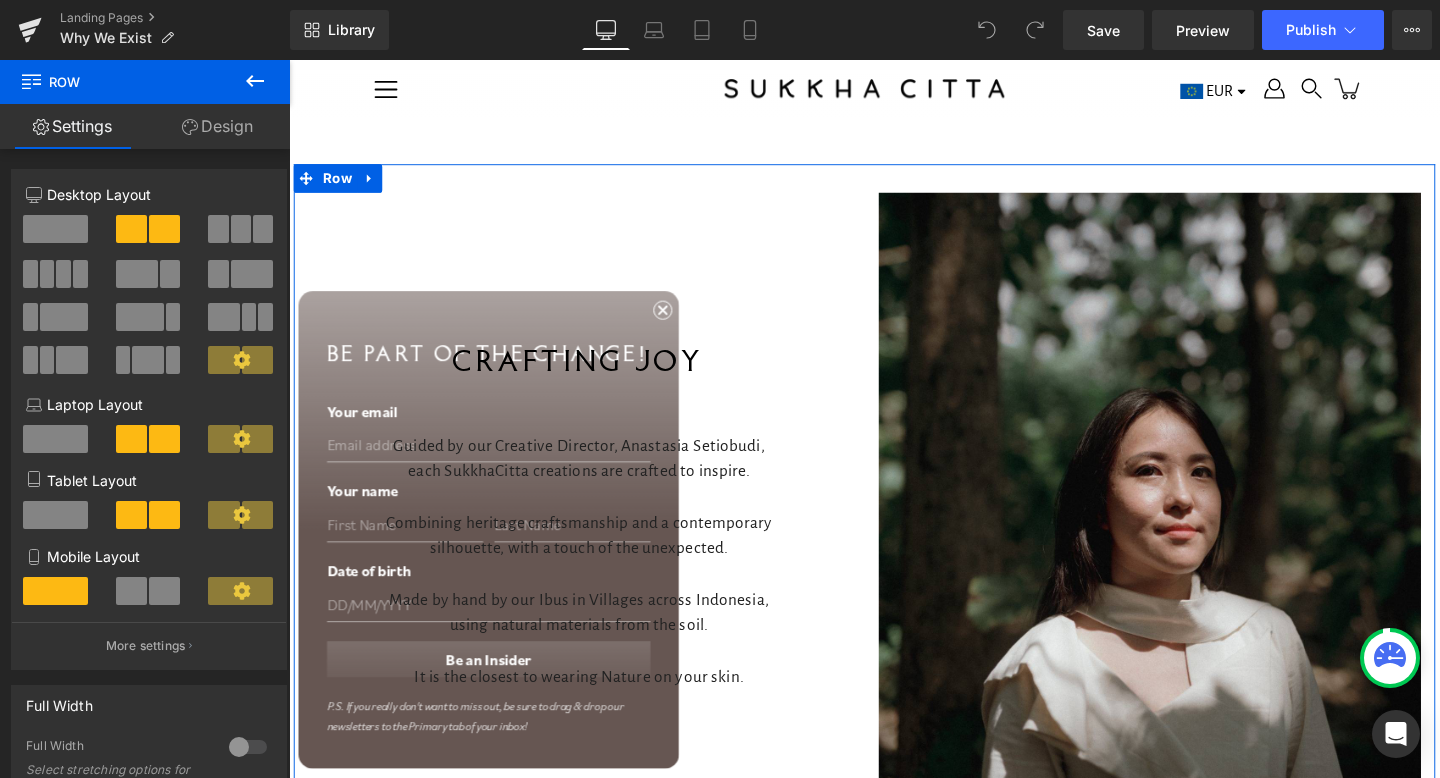click on "Fresh from the Farm
Heading
We follow the Earth’s natural cycles by using what’s currently growing in our farms. Discover your farm-to-closet essential. Women        Men
Text Block
Hero Banner         Crafting Joy Heading         Guided by our Creative Director, Anastasia Setiobudi, each SukkhaCitta creations are crafted to inspire. Combining heritage craftsmanship and a contemporary silhouette, with a touch of the unexpected. Made by hand by our Ibus in Villages across Indonesia, using natural materials from the soil. It is the closest to wearing Nature on your skin. Text Block         Guided by our Creative Director, Anastasia Setiobudi, each SukkhaCitta creations are crafted to inspire. Combining heritage craftsmanship and a contemporary silhouette, with a touch of the unexpected. Text Block" at bounding box center (594, 550) 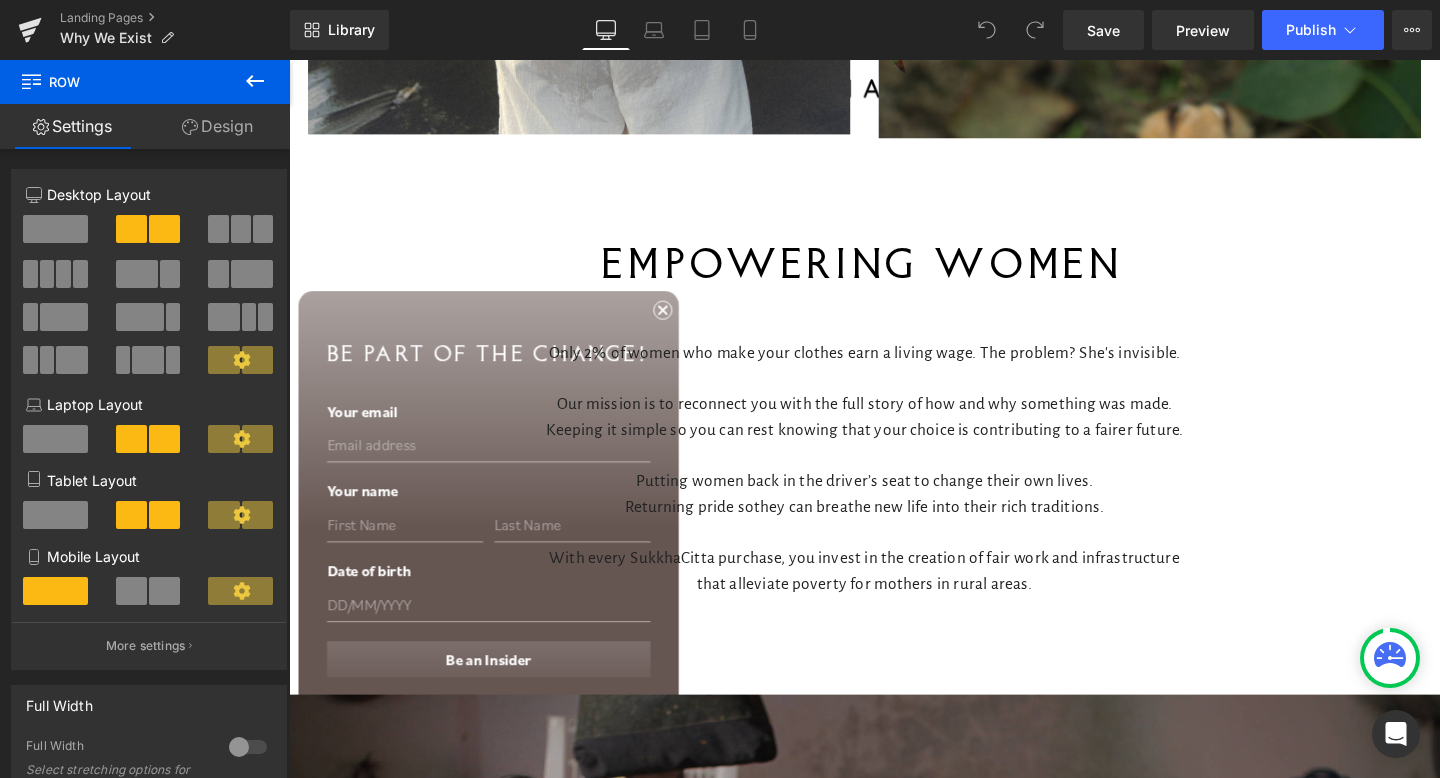 scroll, scrollTop: 3084, scrollLeft: 0, axis: vertical 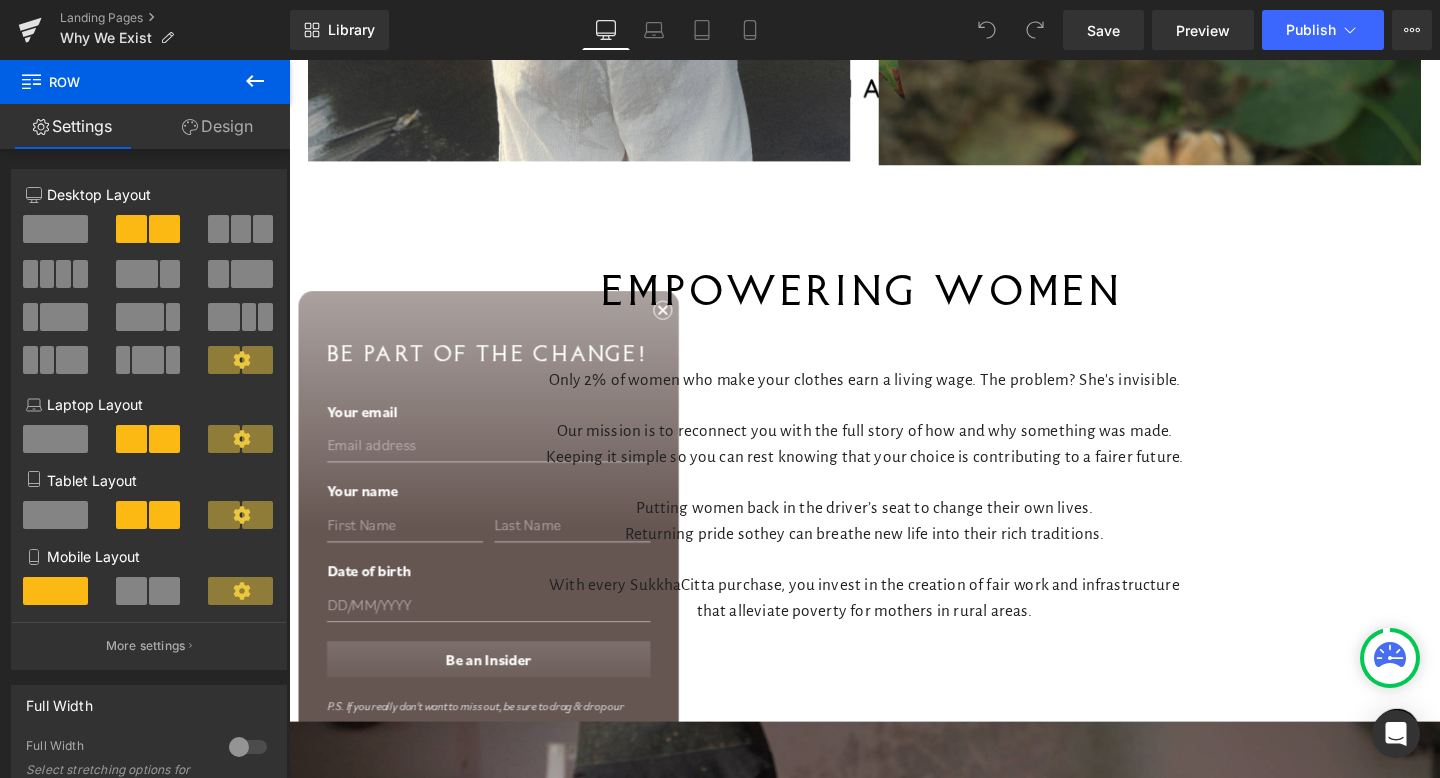click on "Empowering Women" at bounding box center (894, 307) 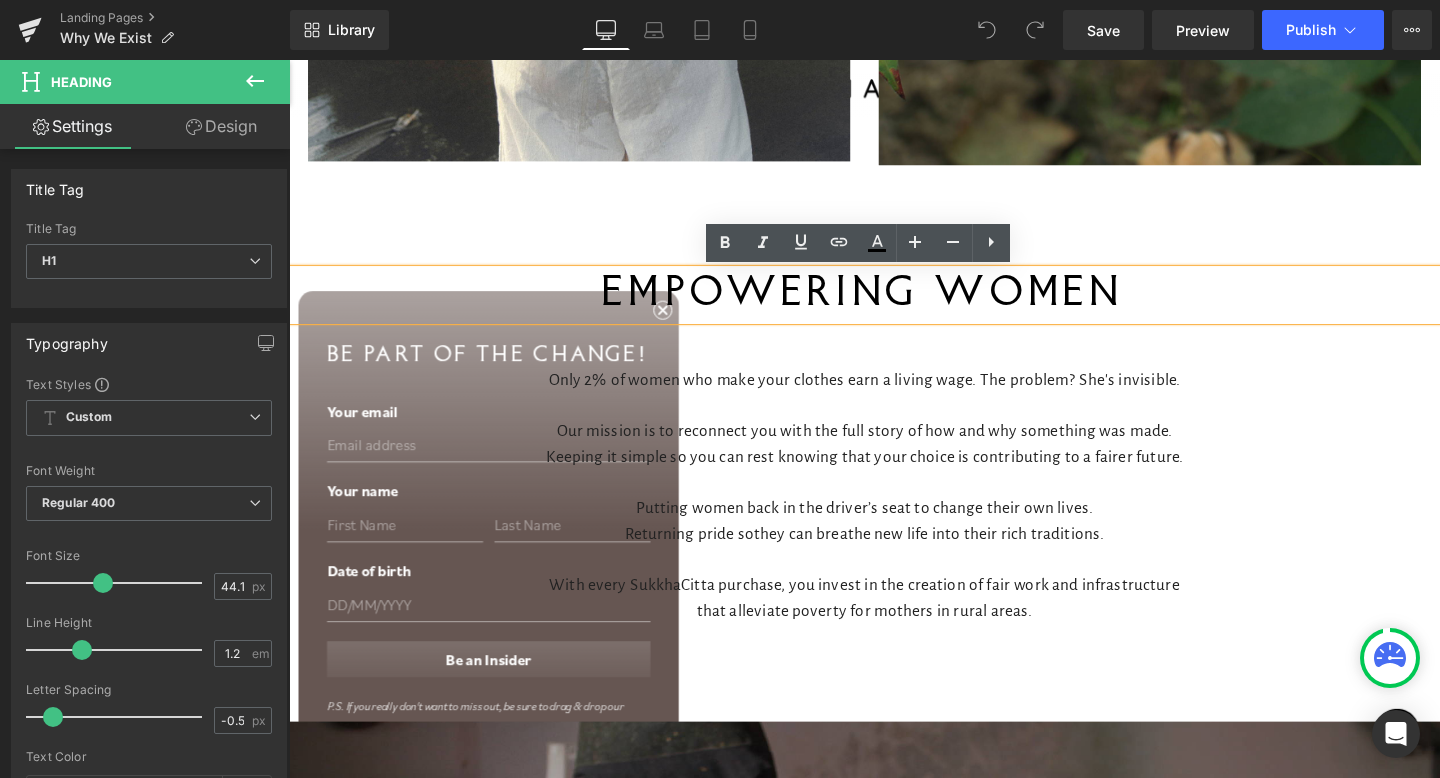 click on "Empowering Women" at bounding box center (894, 307) 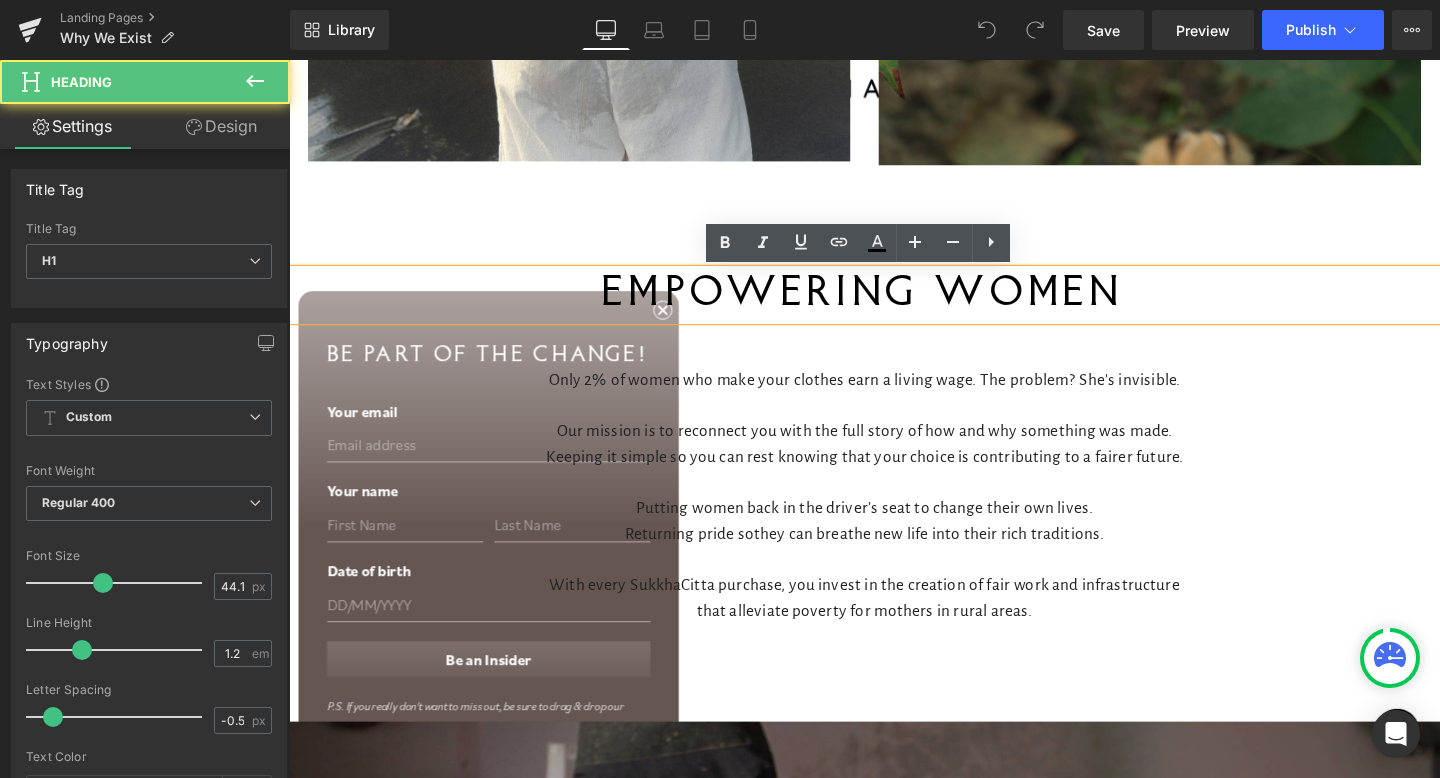 type 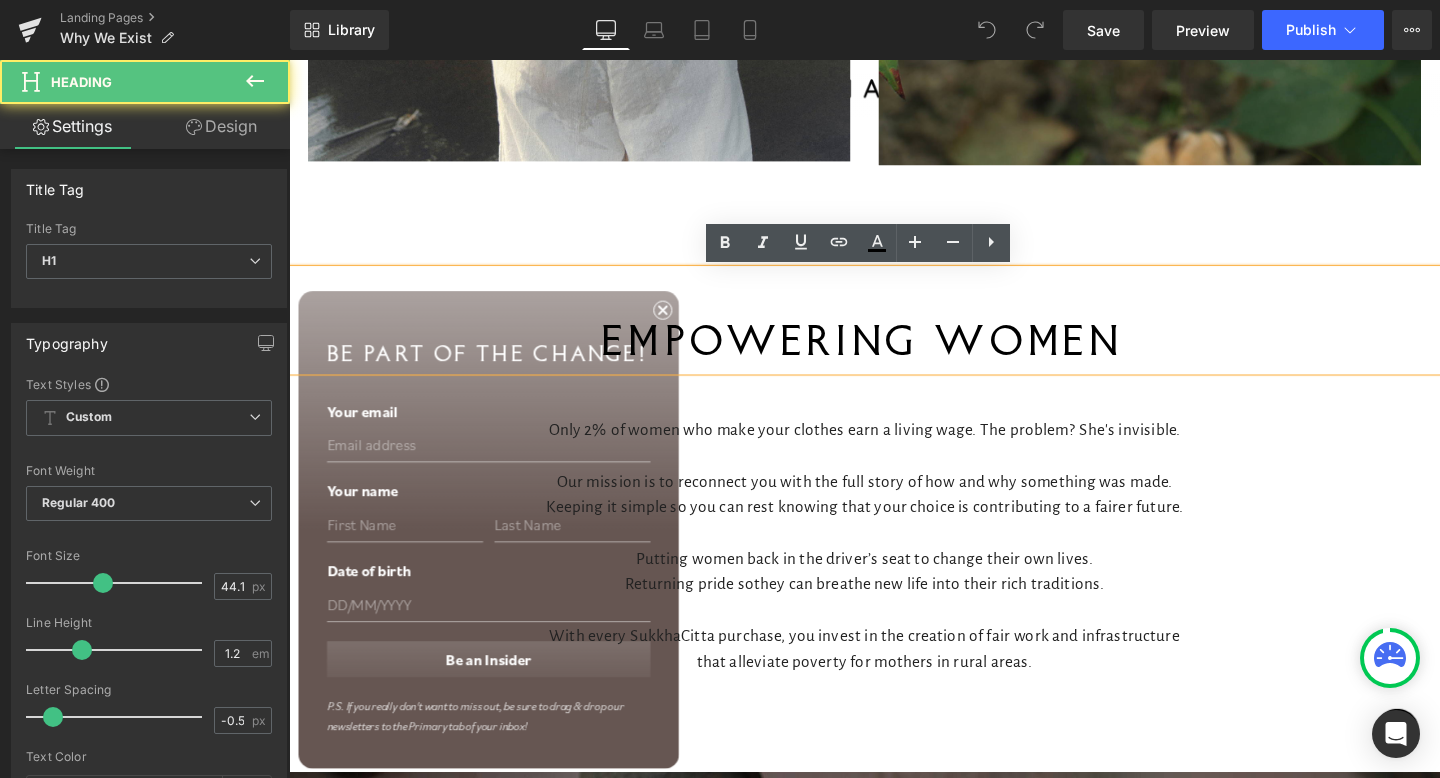 scroll, scrollTop: 10966, scrollLeft: 0, axis: vertical 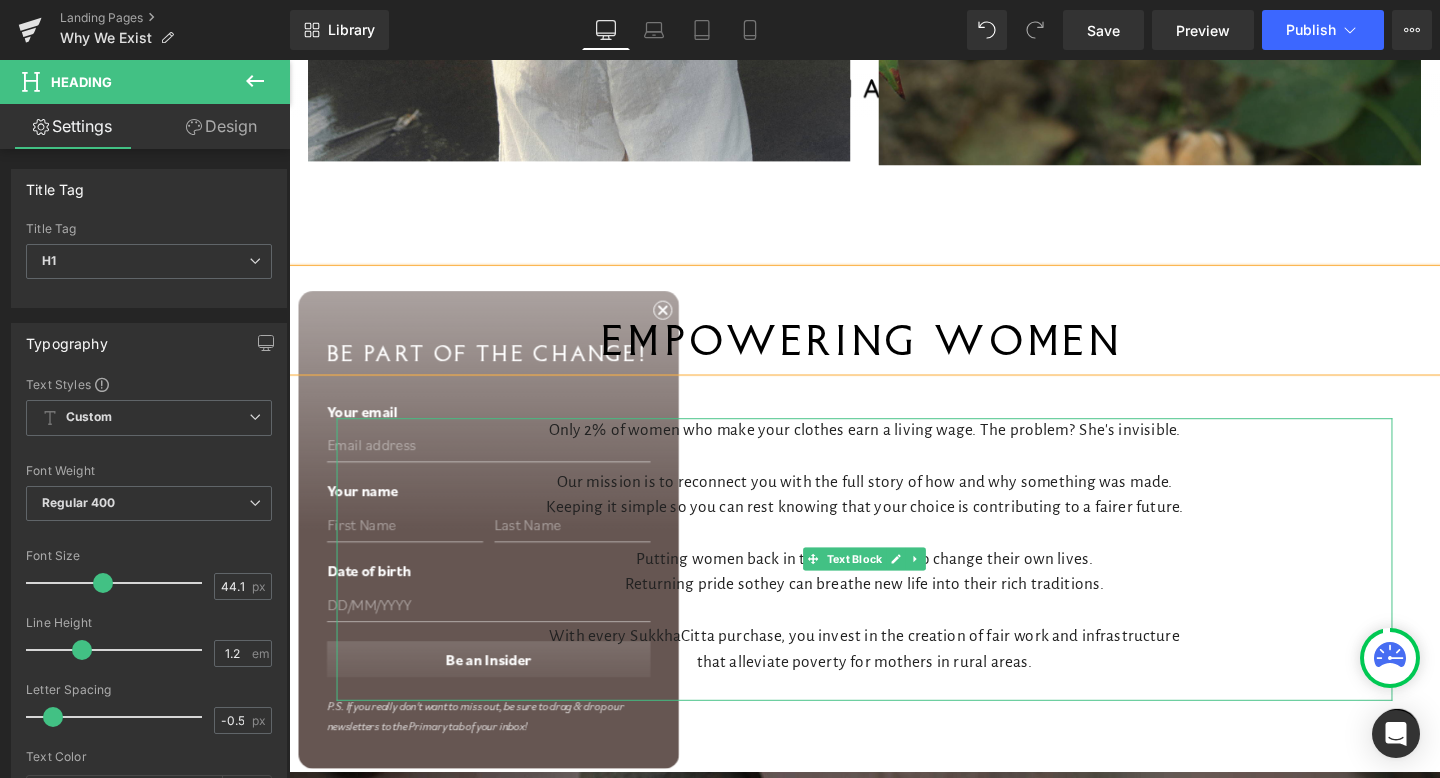 click on "Putting women back in the driver’s seat to change their own lives. Returning pride so  they can breathe new life into their rich traditions." at bounding box center (894, 599) 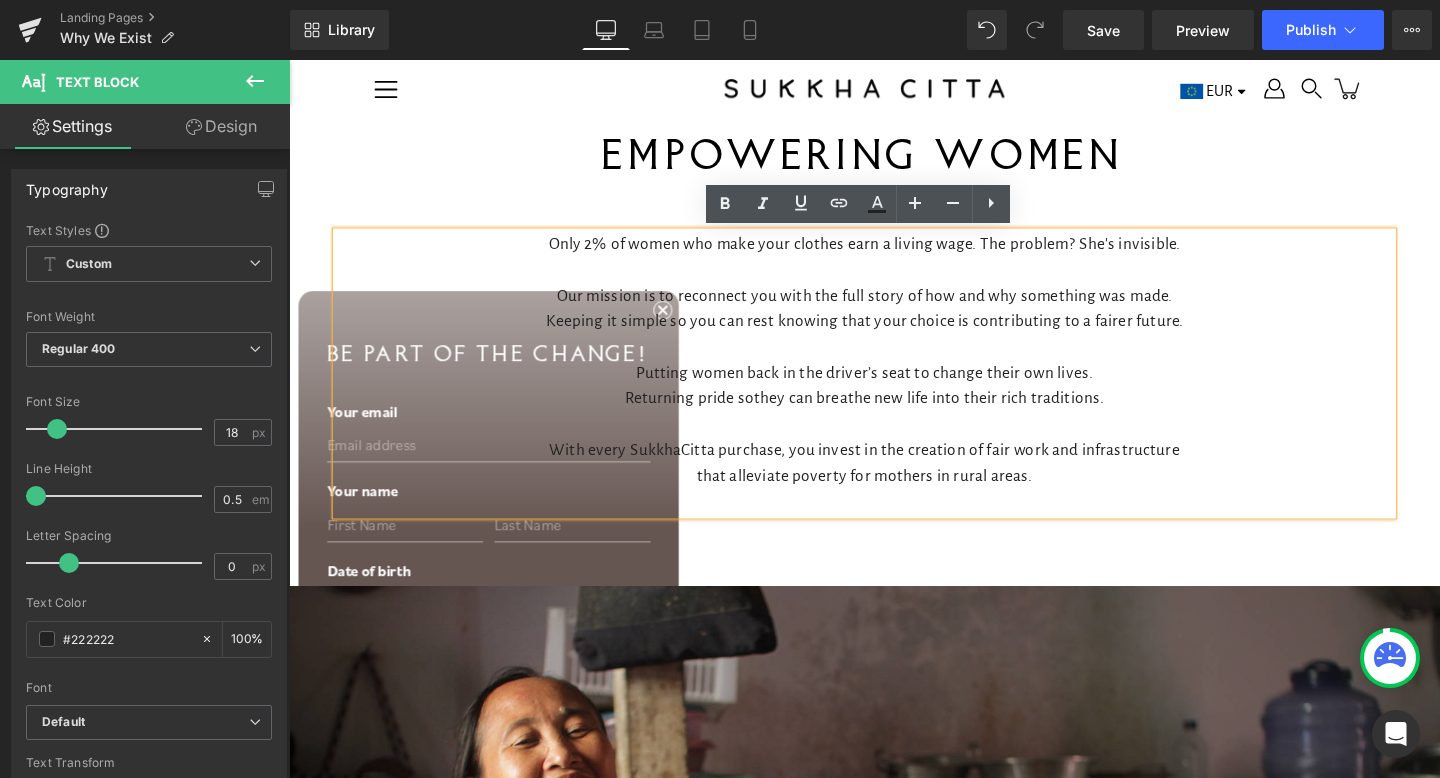 scroll, scrollTop: 3291, scrollLeft: 0, axis: vertical 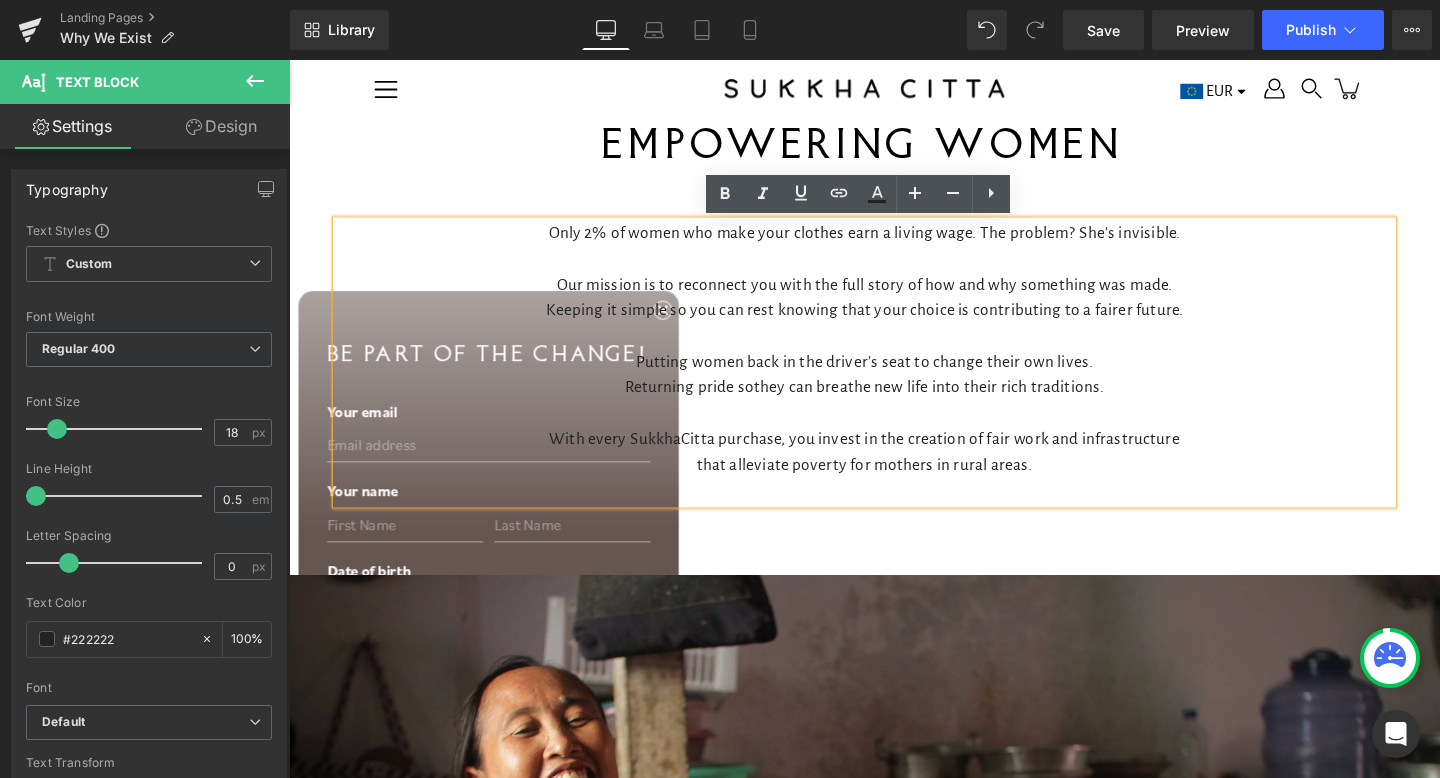click on "that alleviate poverty for mothers in rural areas." at bounding box center (894, 486) 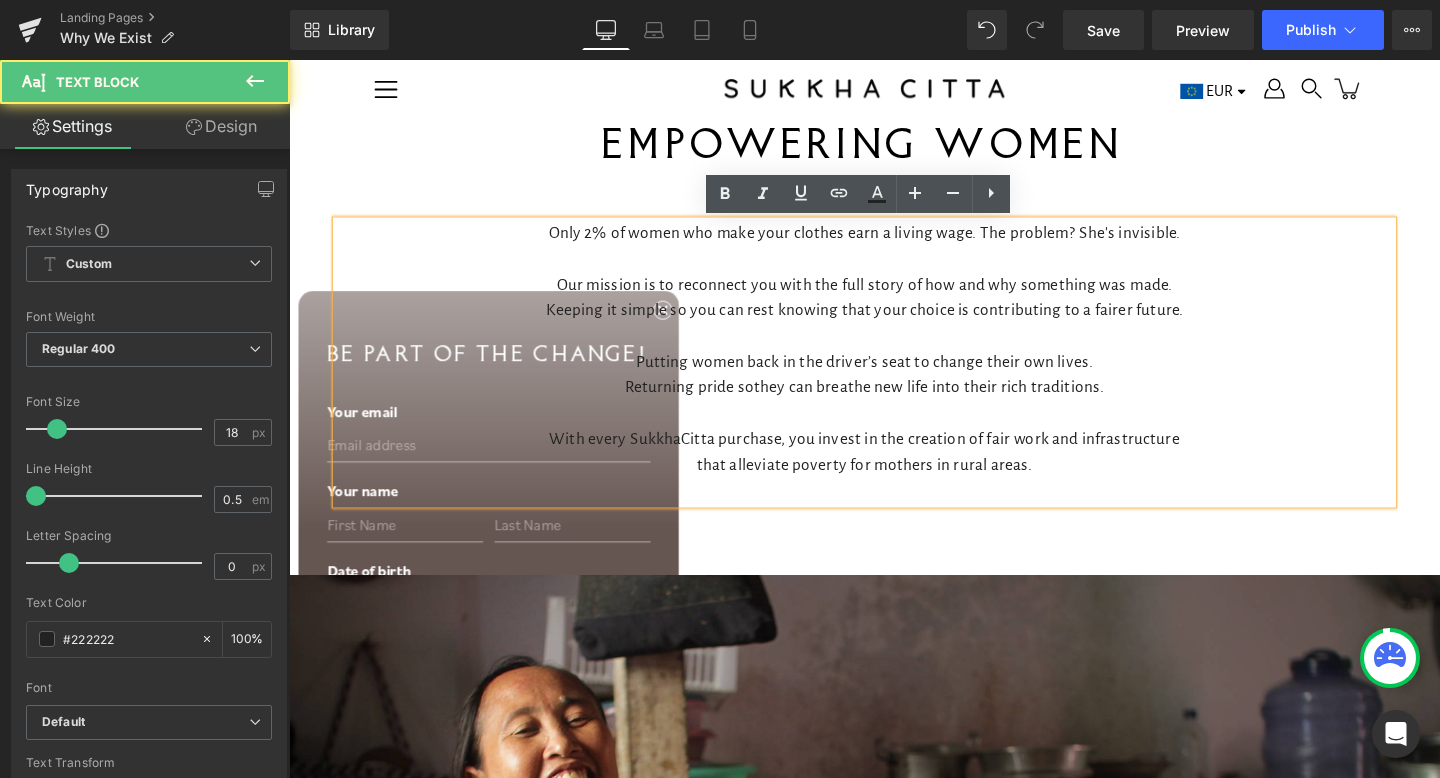type 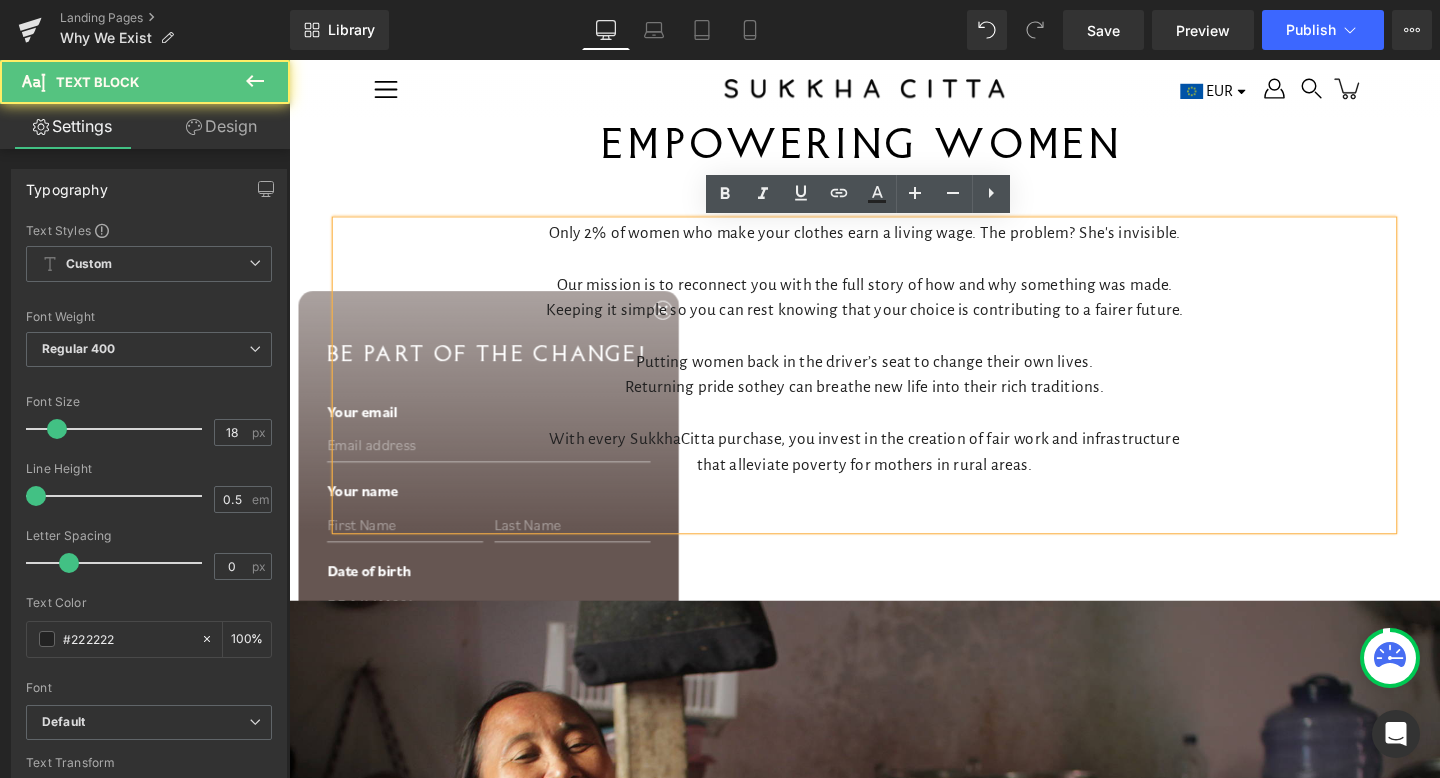 scroll, scrollTop: 11035, scrollLeft: 0, axis: vertical 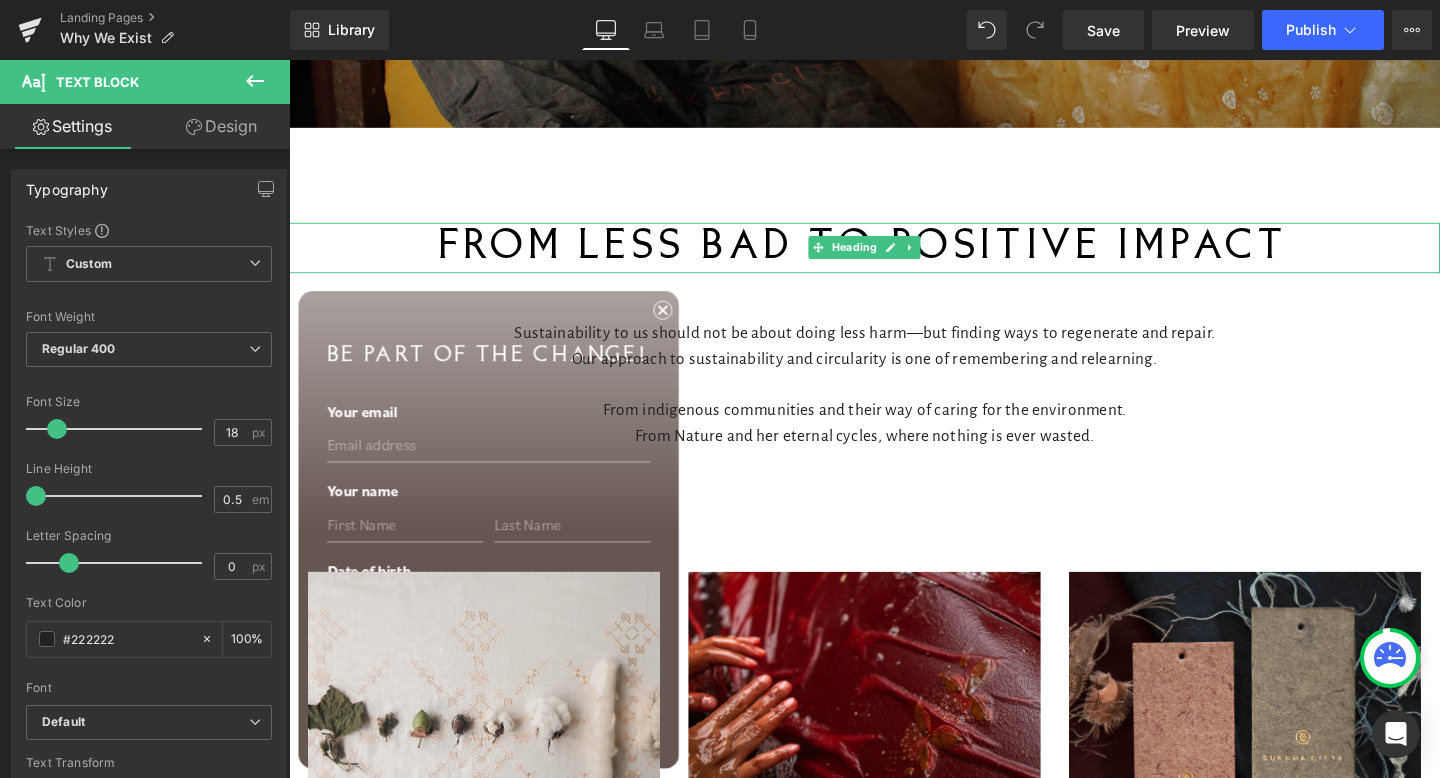click on "From Less Bad to Positive Impact" at bounding box center [894, 257] 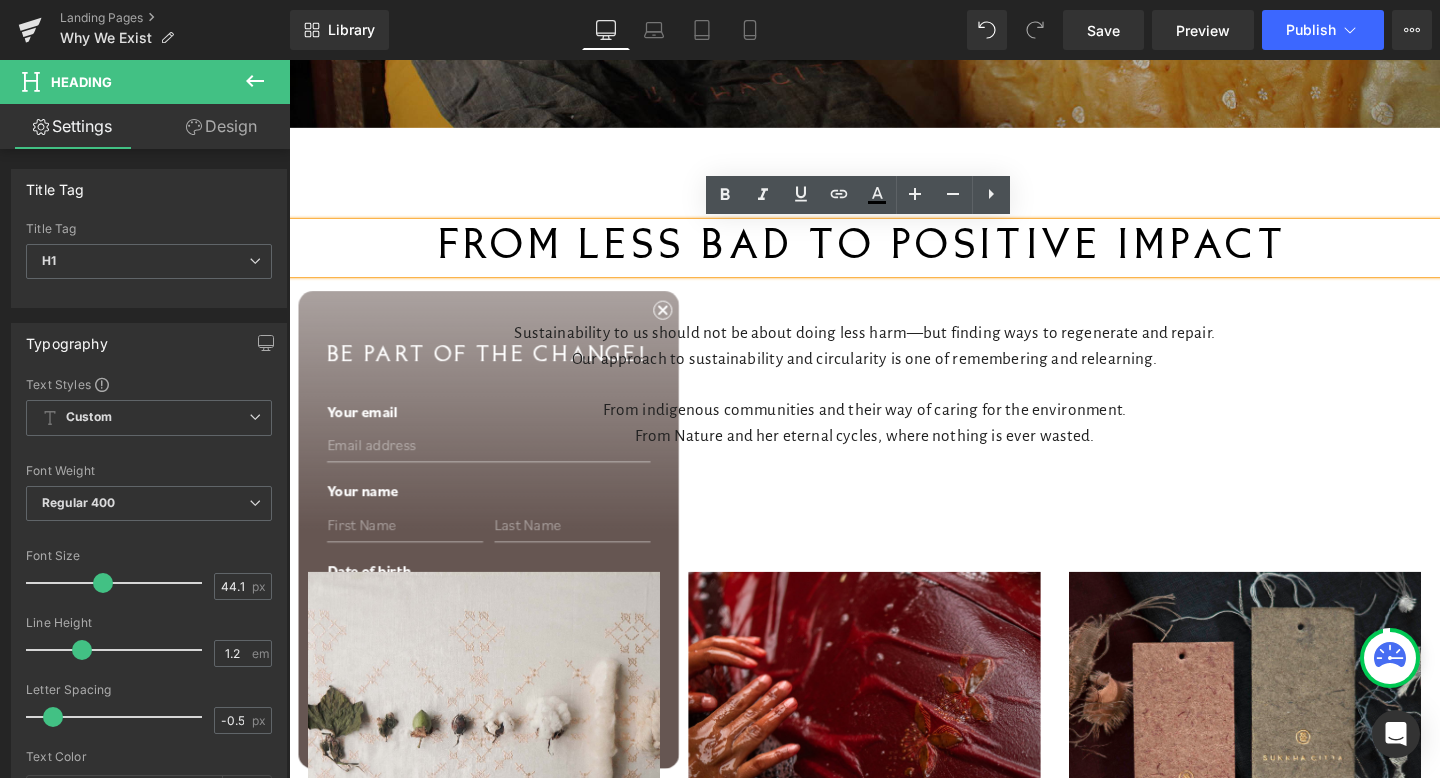 click on "From Less Bad to Positive Impact" at bounding box center [894, 257] 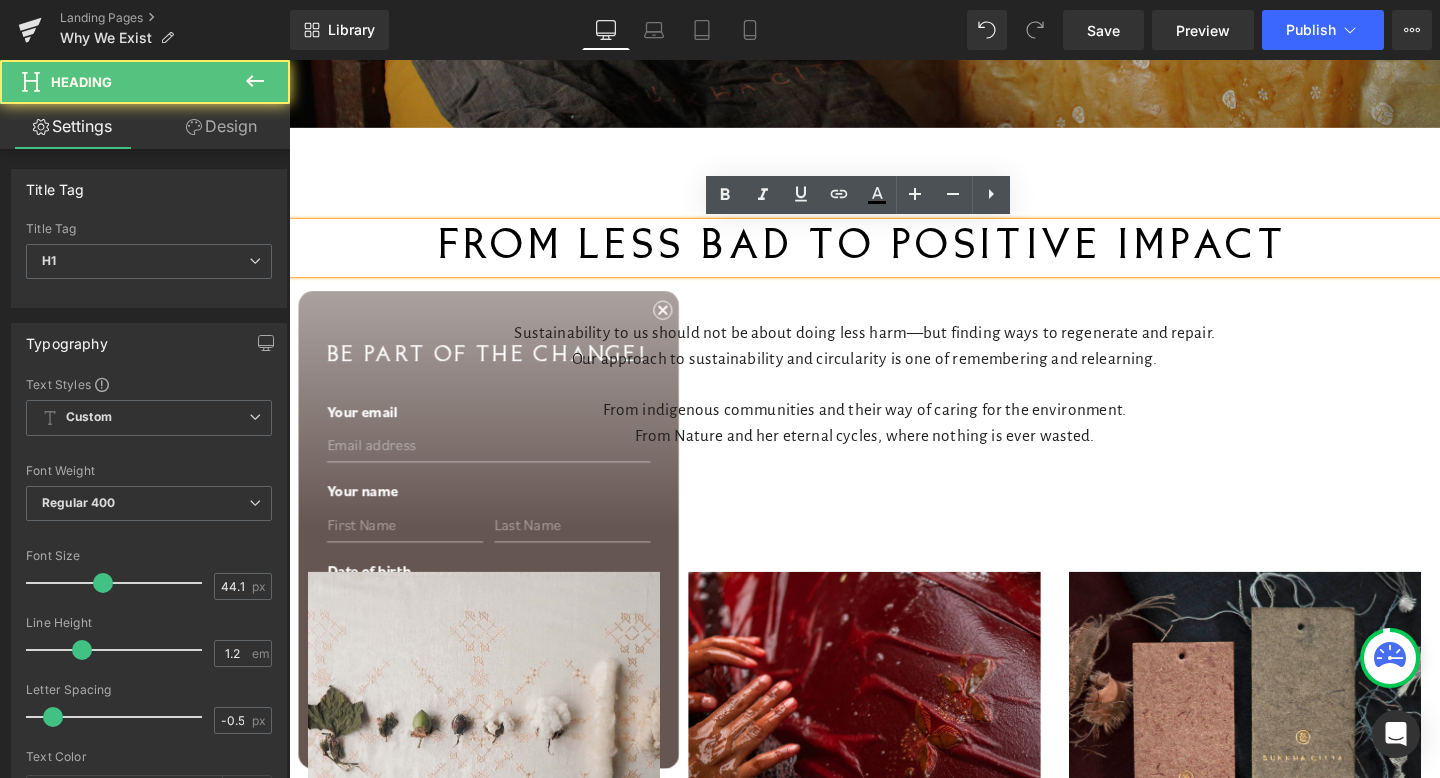 type 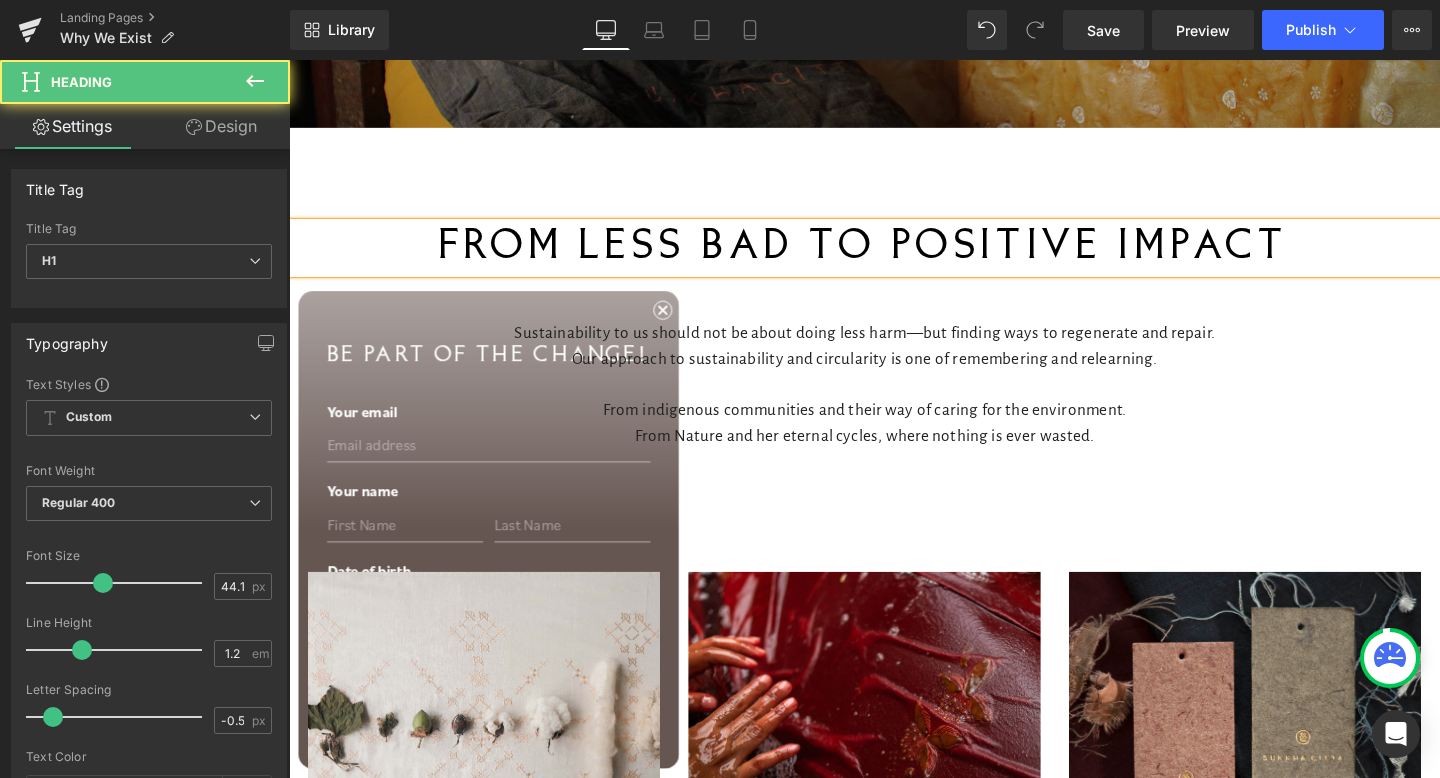 scroll, scrollTop: 6, scrollLeft: 0, axis: vertical 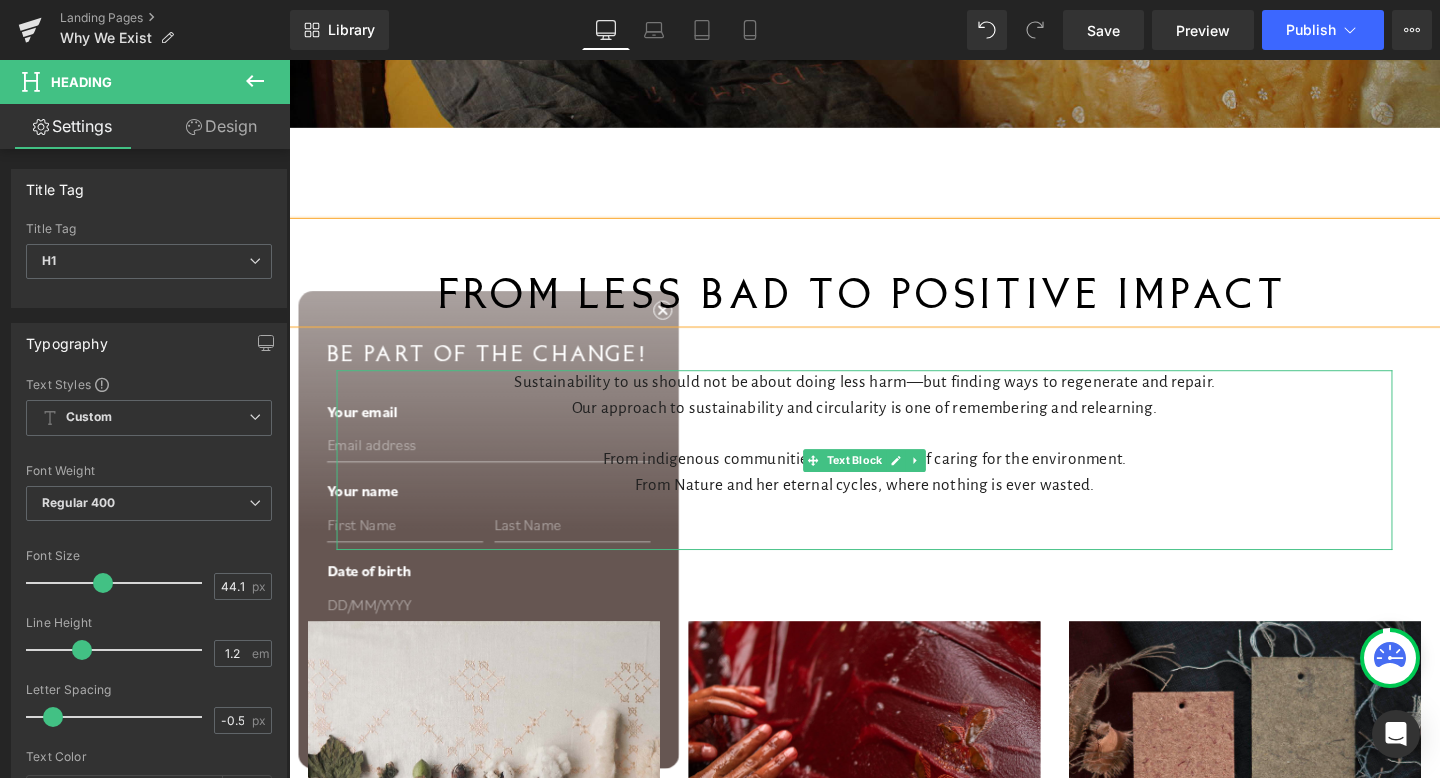 click on "From Nature and her eternal cycles, where nothing is ever wasted." at bounding box center [894, 507] 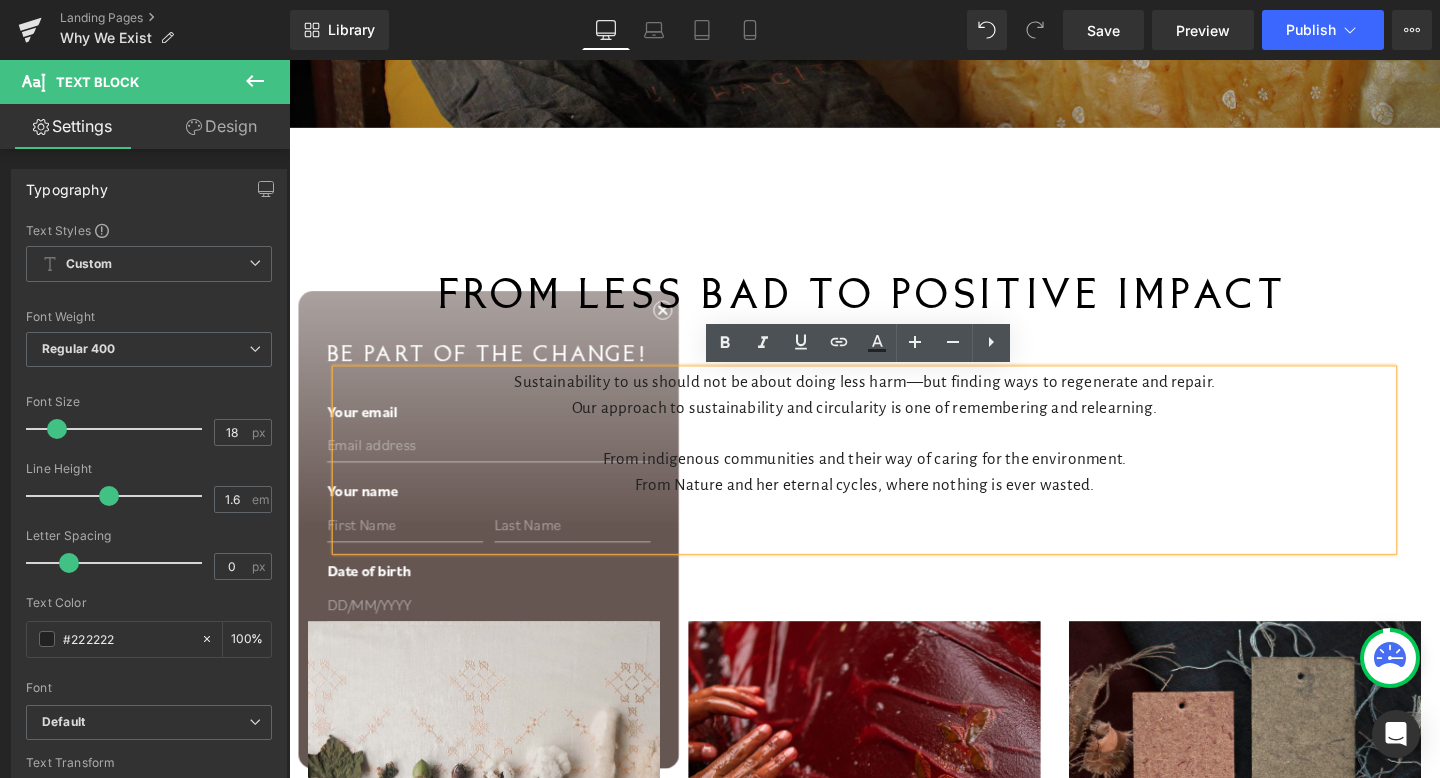 click on "Youtube         SukkhaCitta started with a simple mission: to Reconnect. Heading         We've lost touch. With where things came from. And the impact our choices have on the Planet. We're here to change that.  Working directly with mothers in Villages, not factories, going mud deep  to stitch positive impact into what you wear. Together, we create beauty. A different kind of beauty, where every choice changes the world for the better. Text Block         From Our Founder Button         Row         SukkhaCitta started with a simple mission: to Reconnect. Heading         We've lost touch. With where things came from. And the impact our choices have on the Planet. We're here to change that.  Working directly with mothers in Villages, not factories, going mud deep  to stitch positive impact into what you wear. Together, we create beauty. A different kind of beauty, where every choice changes the world for the better. Text Block         From Our Founder Button         Row" at bounding box center [894, 863] 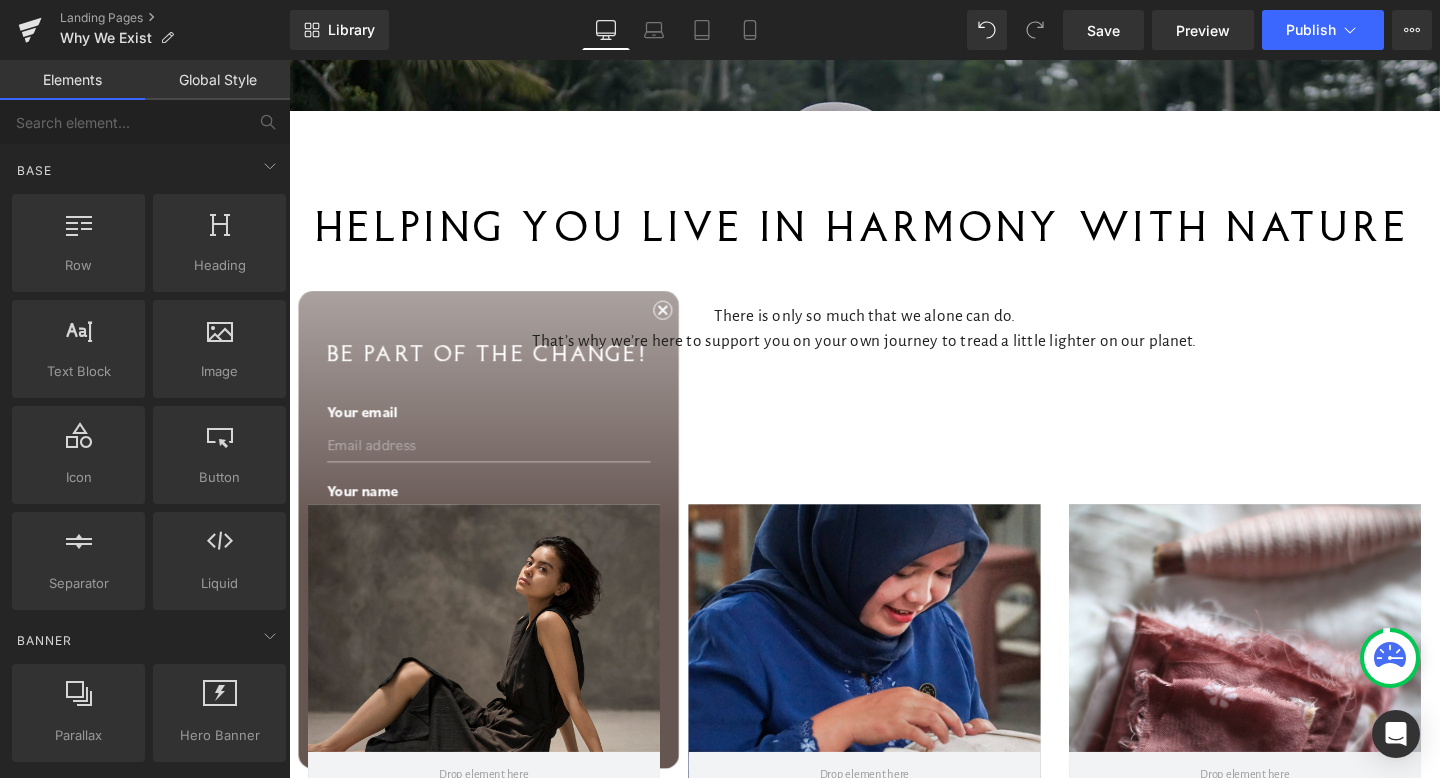 scroll, scrollTop: 6847, scrollLeft: 0, axis: vertical 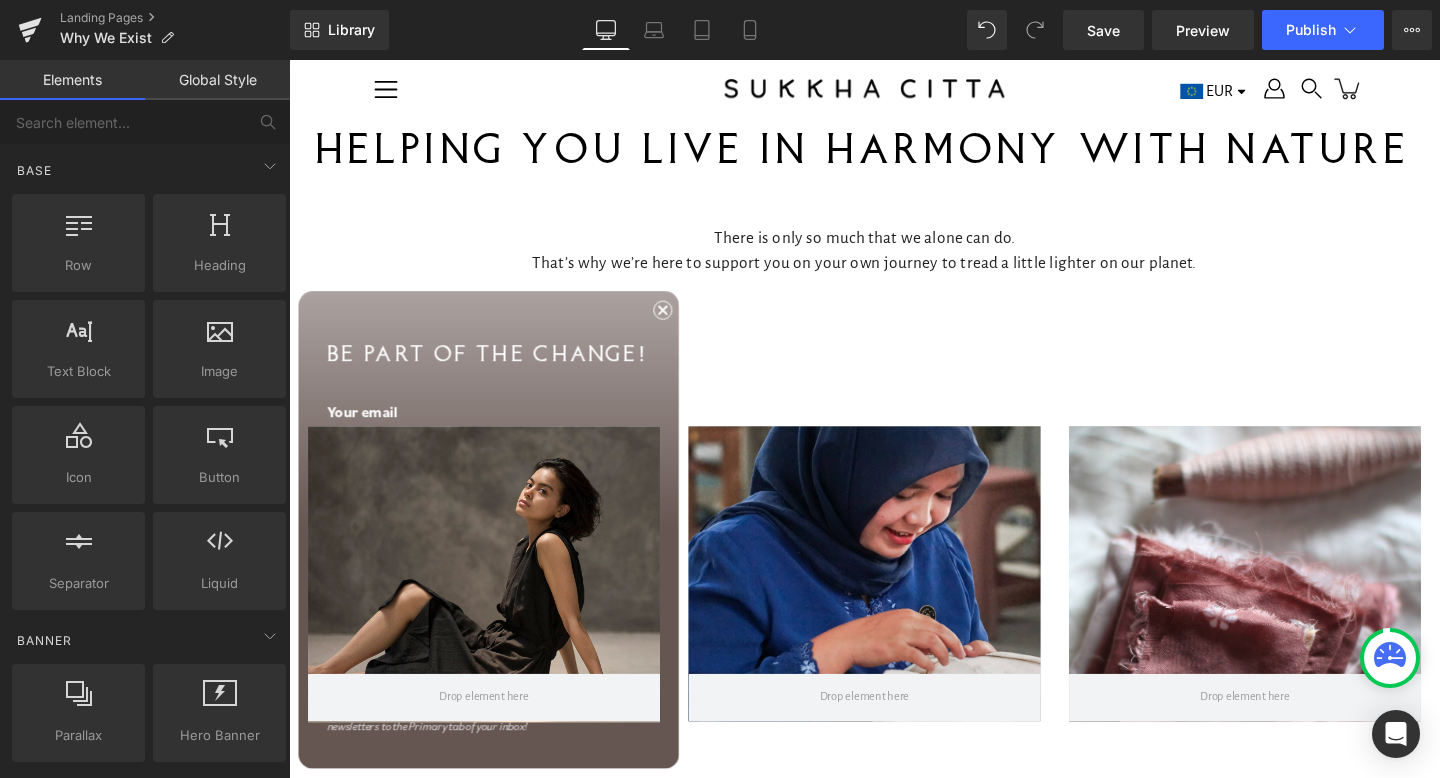 click on "Helping You Live In Harmony With Nature" at bounding box center (894, 157) 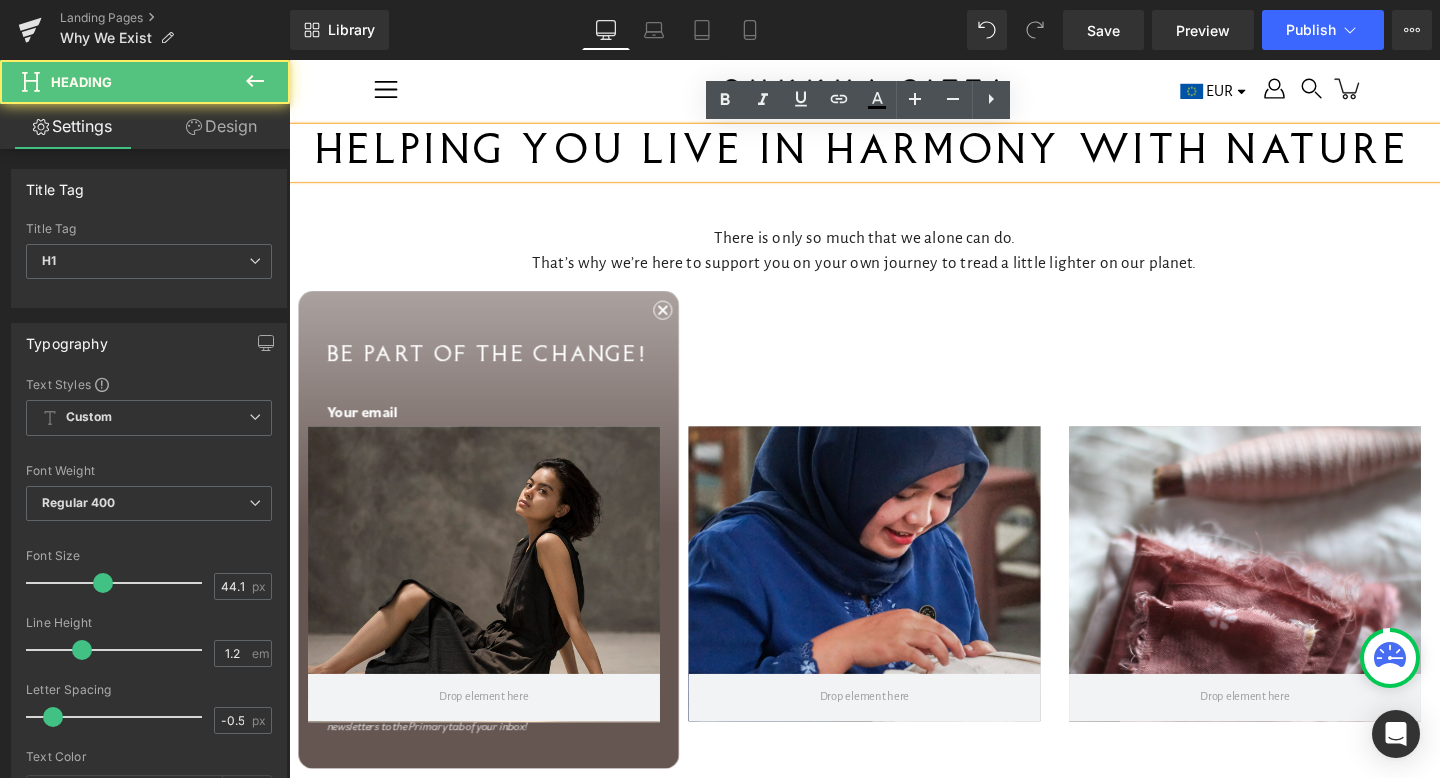 click on "Helping You Live In Harmony With Nature" at bounding box center [894, 157] 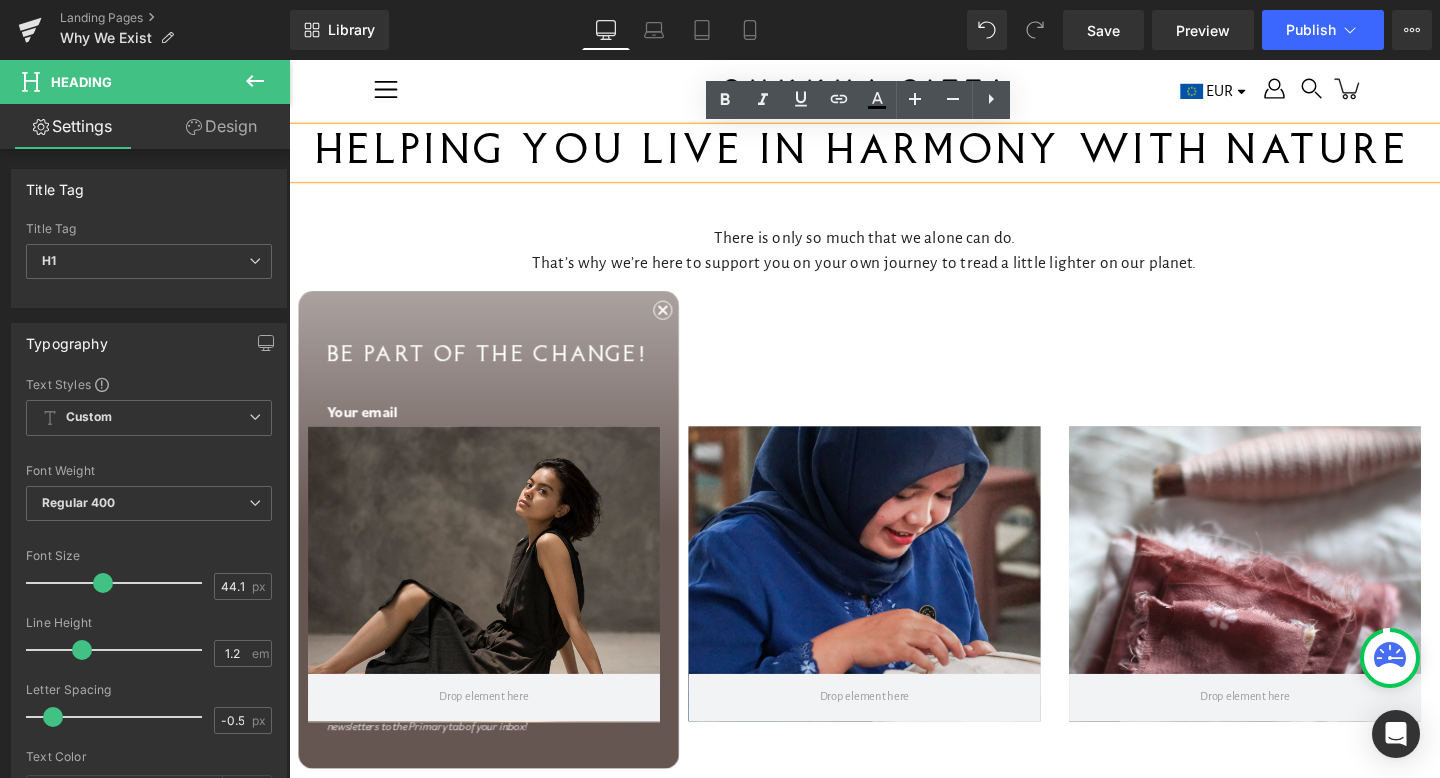 type 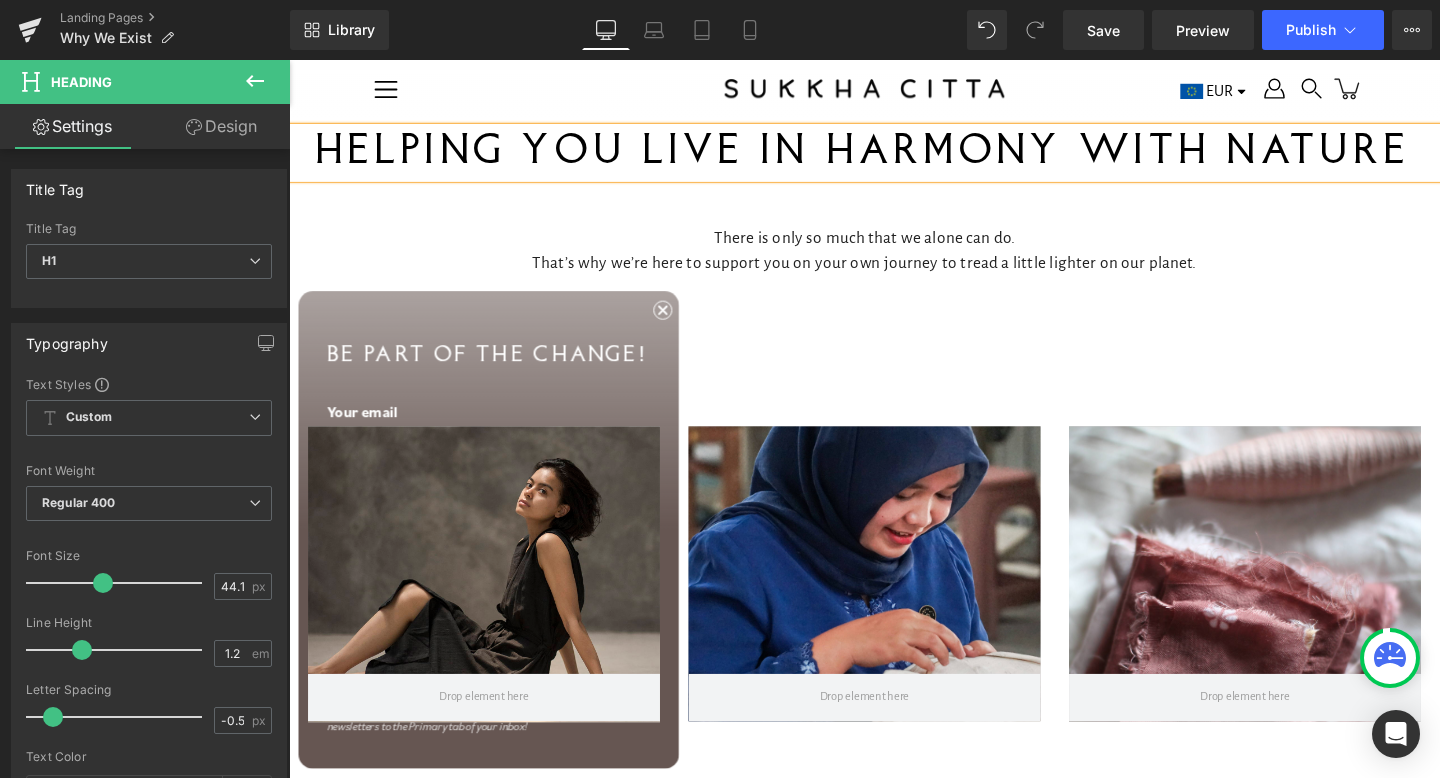scroll, scrollTop: 6, scrollLeft: 0, axis: vertical 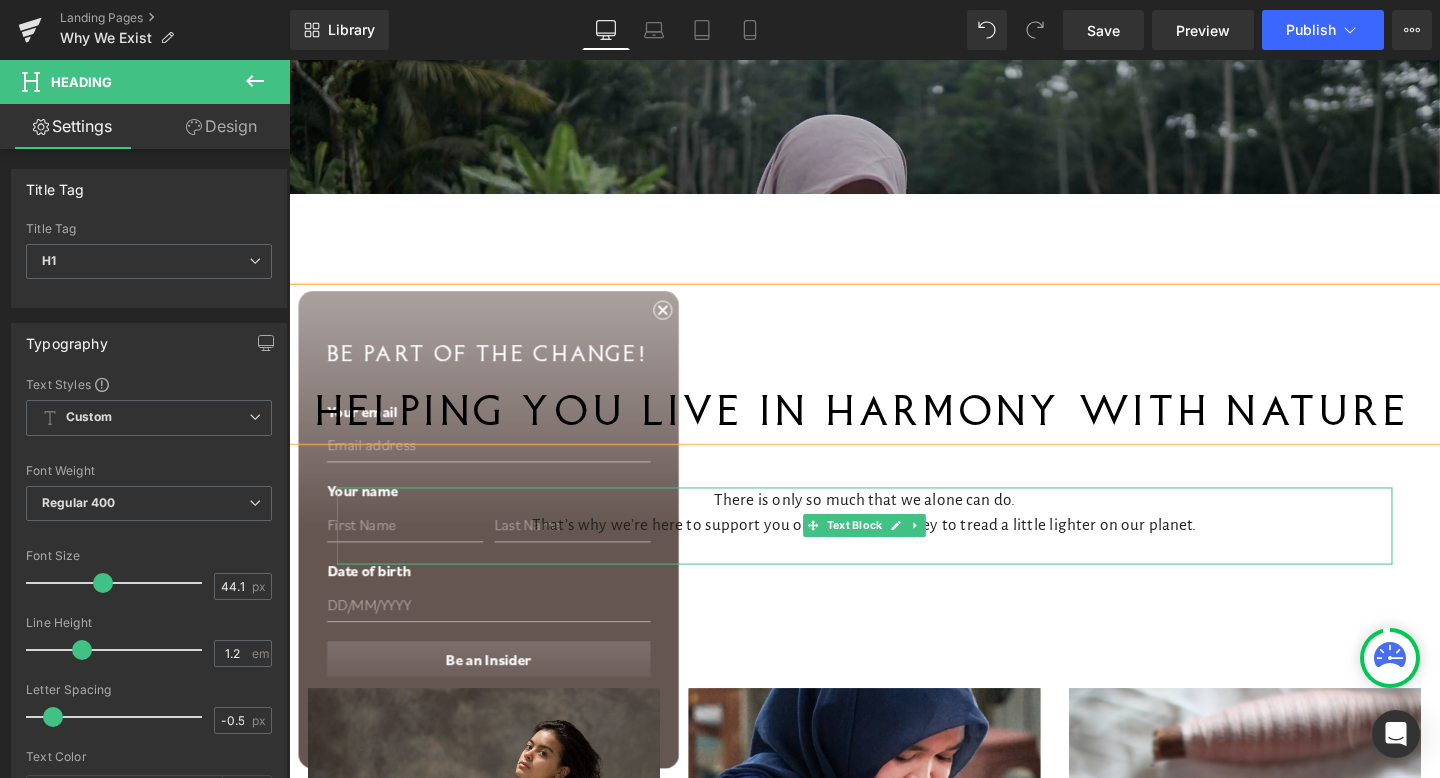 click on "That’s why we’re here to support you on your own journey to tread a little lighter on our planet." at bounding box center [894, 549] 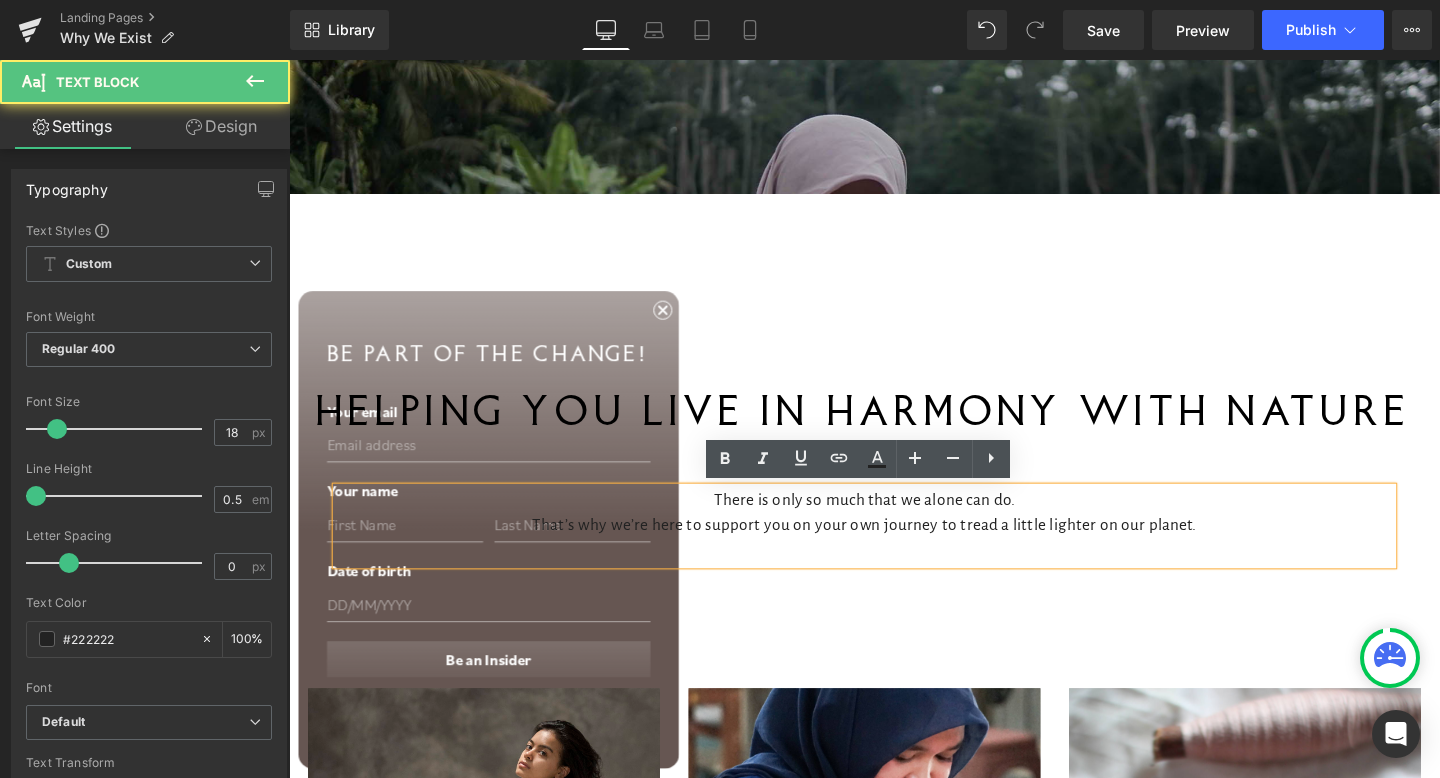 click on "That’s why we’re here to support you on your own journey to tread a little lighter on our planet." at bounding box center (894, 549) 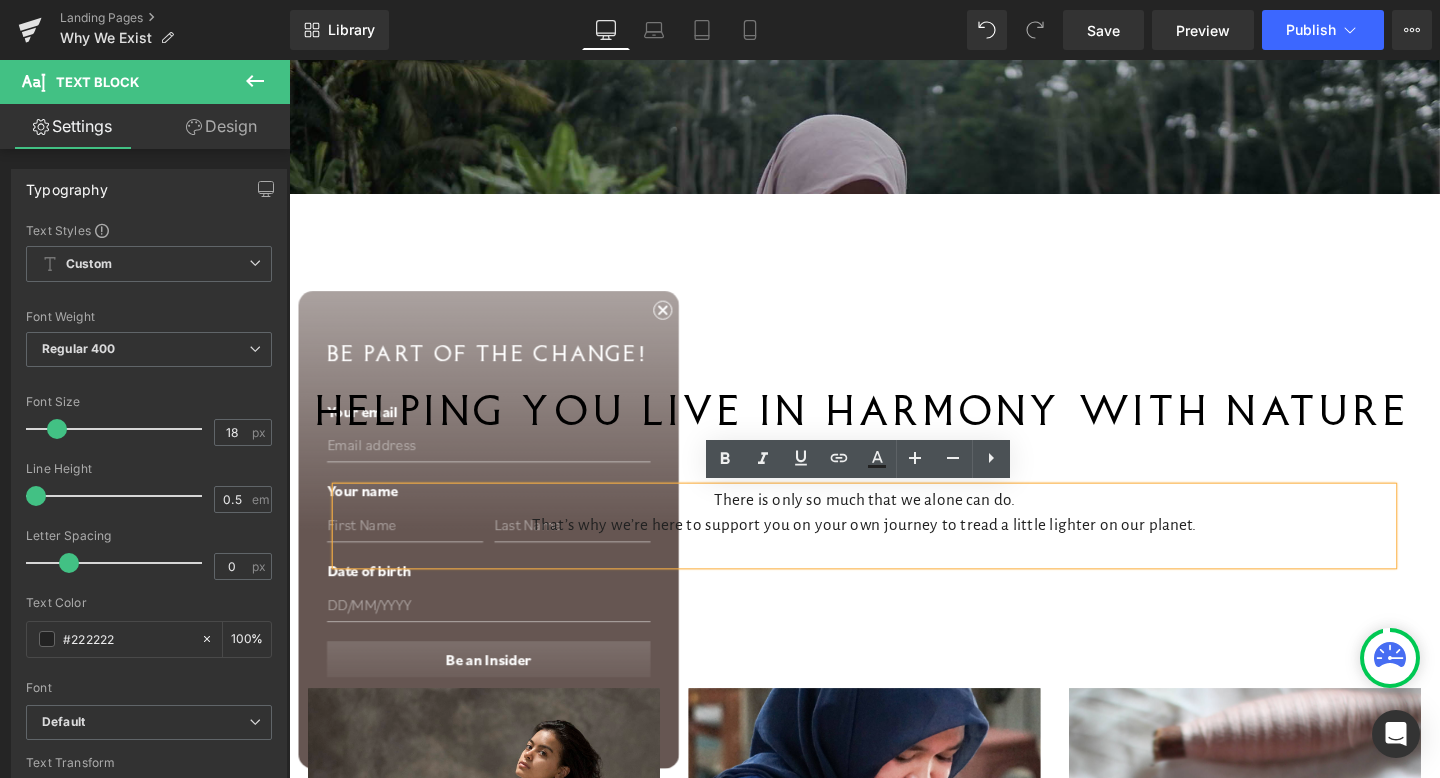 type 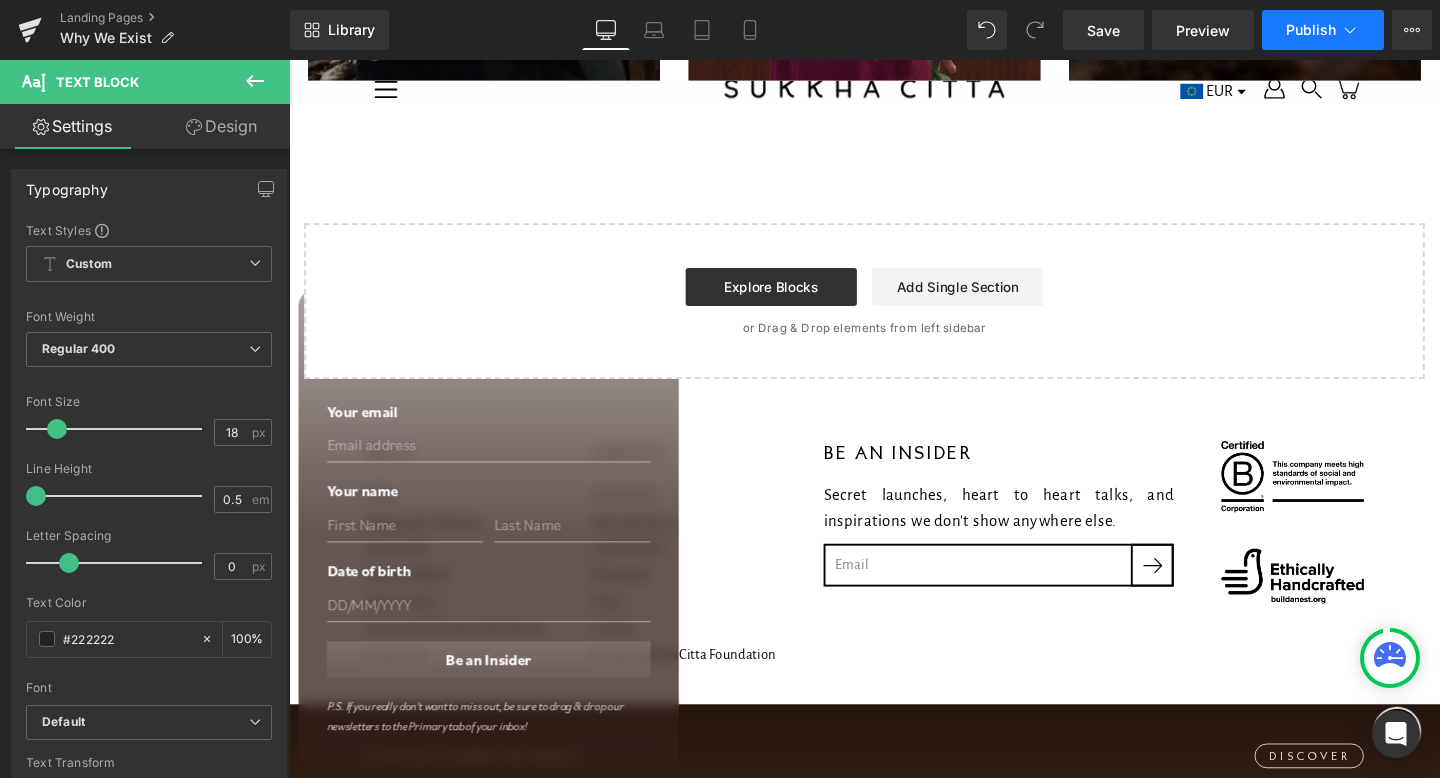 click on "Publish" at bounding box center [1311, 30] 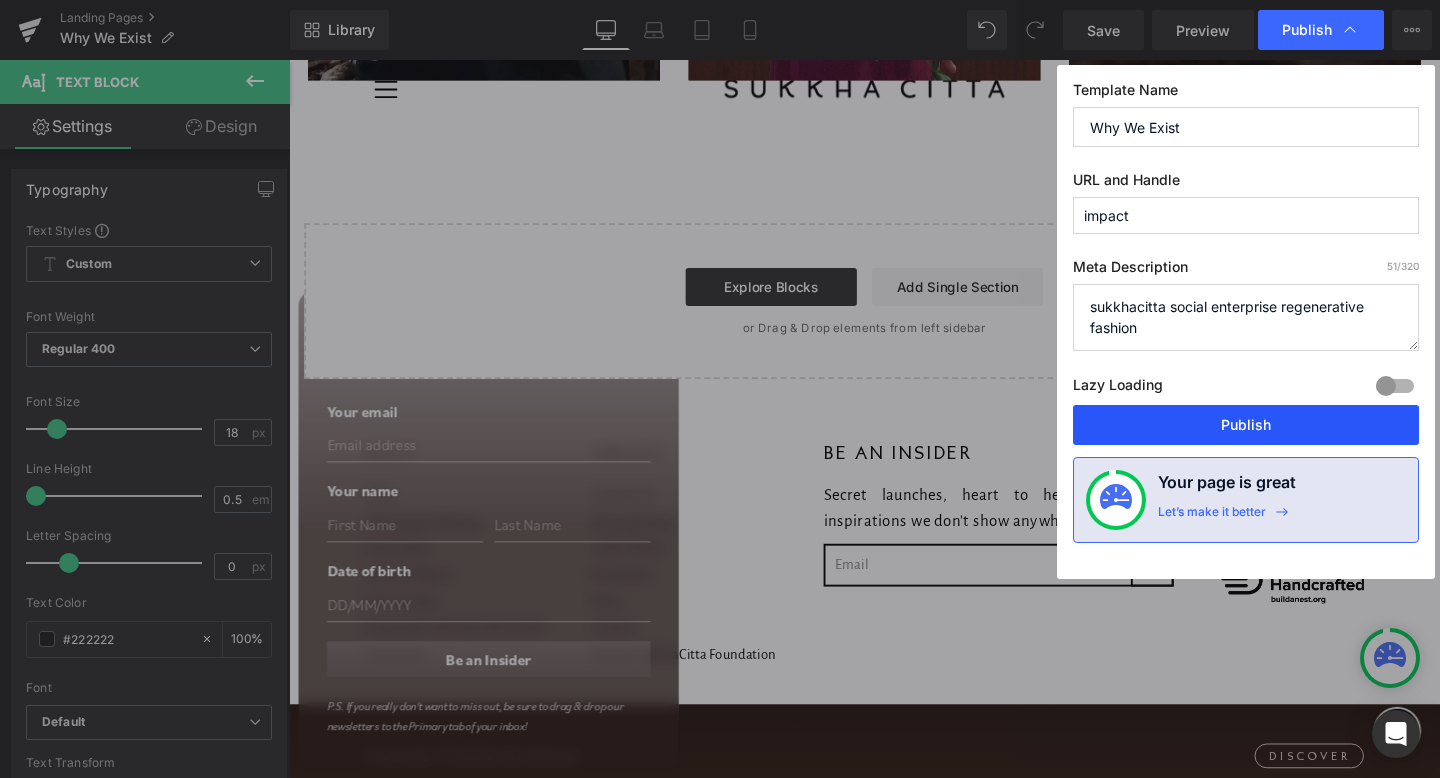 click on "Publish" at bounding box center (1246, 425) 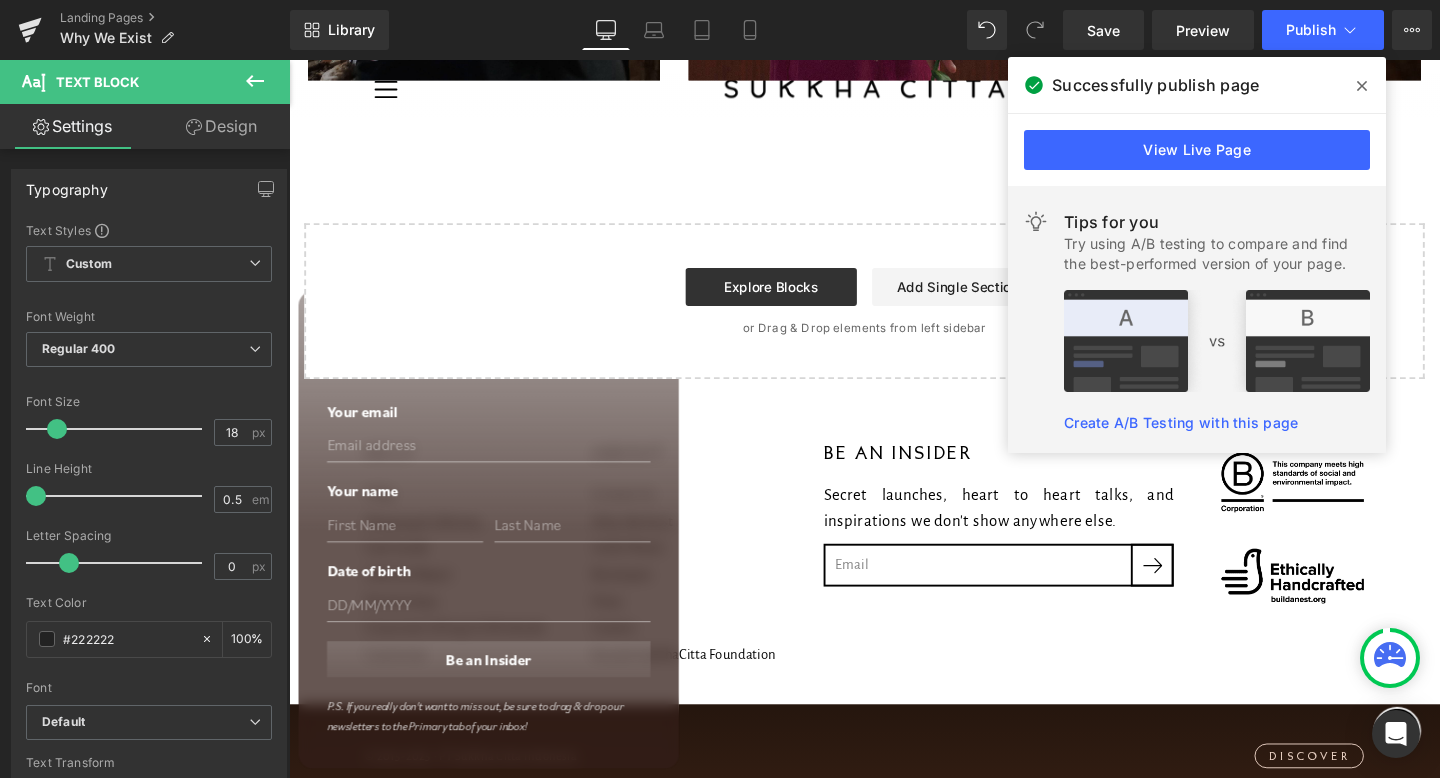 click 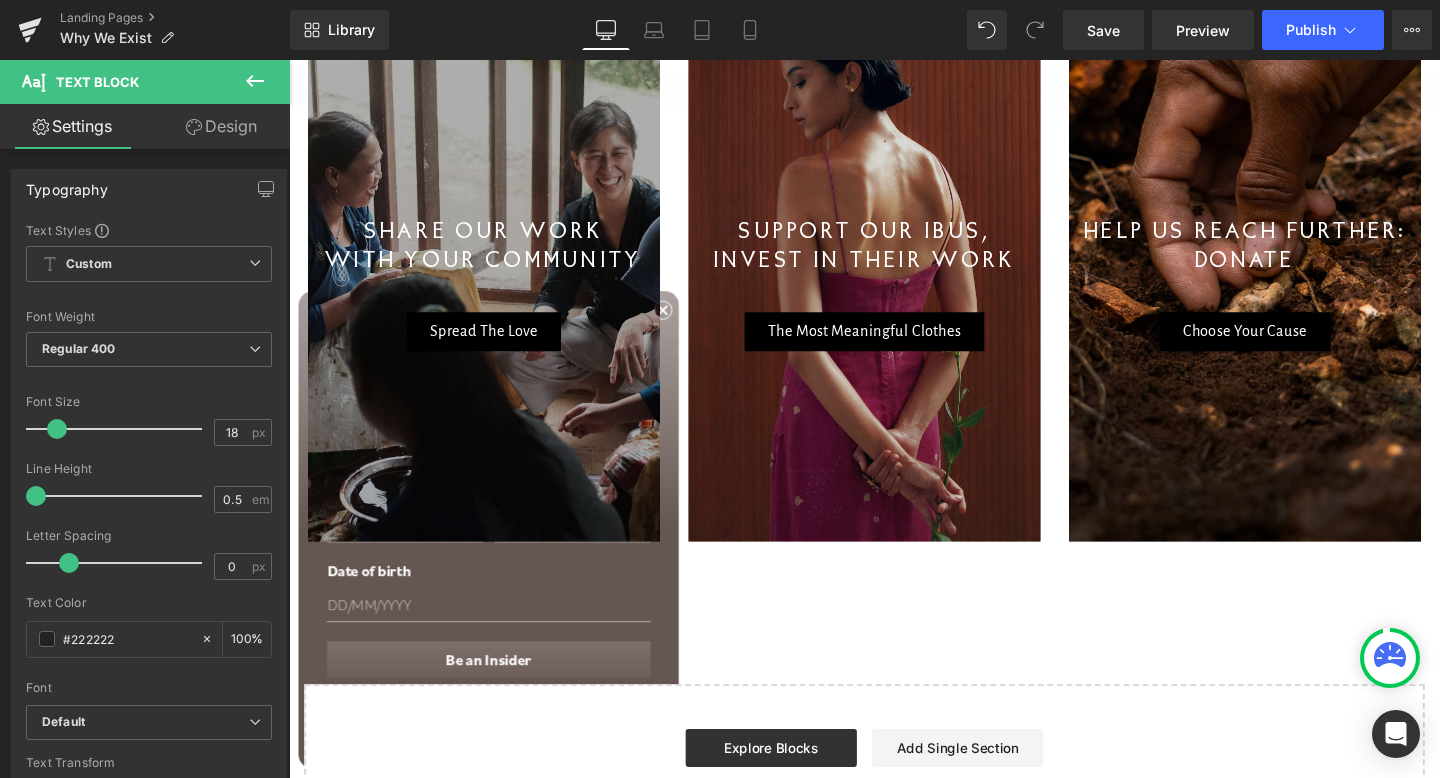 scroll, scrollTop: 9755, scrollLeft: 0, axis: vertical 